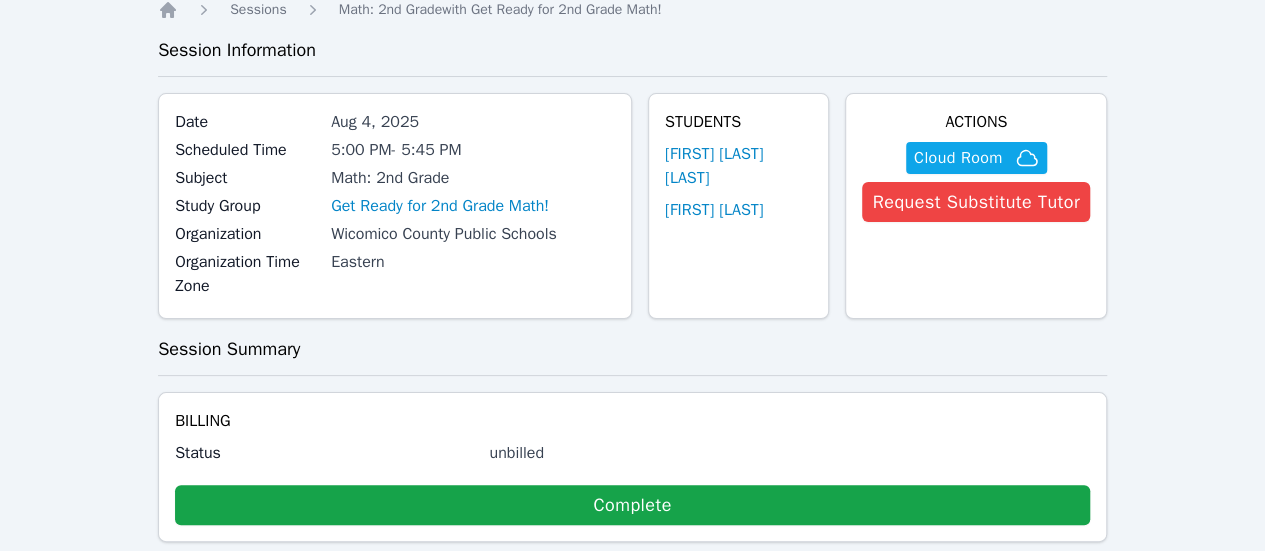 scroll, scrollTop: 0, scrollLeft: 0, axis: both 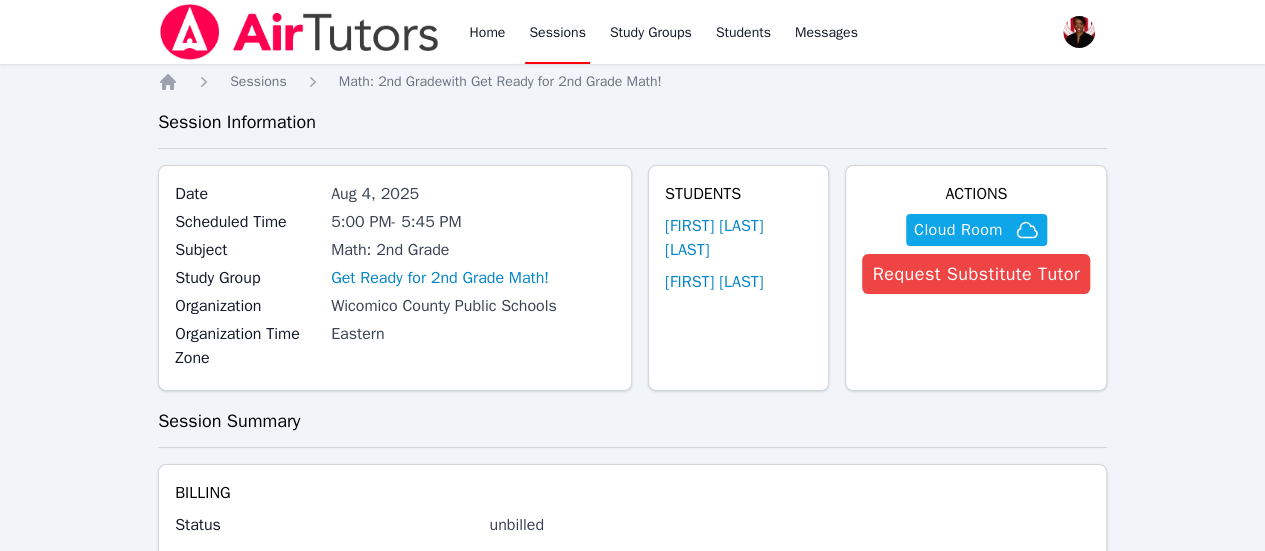 click on "Get Ready for 2nd Grade Math!" at bounding box center [440, 278] 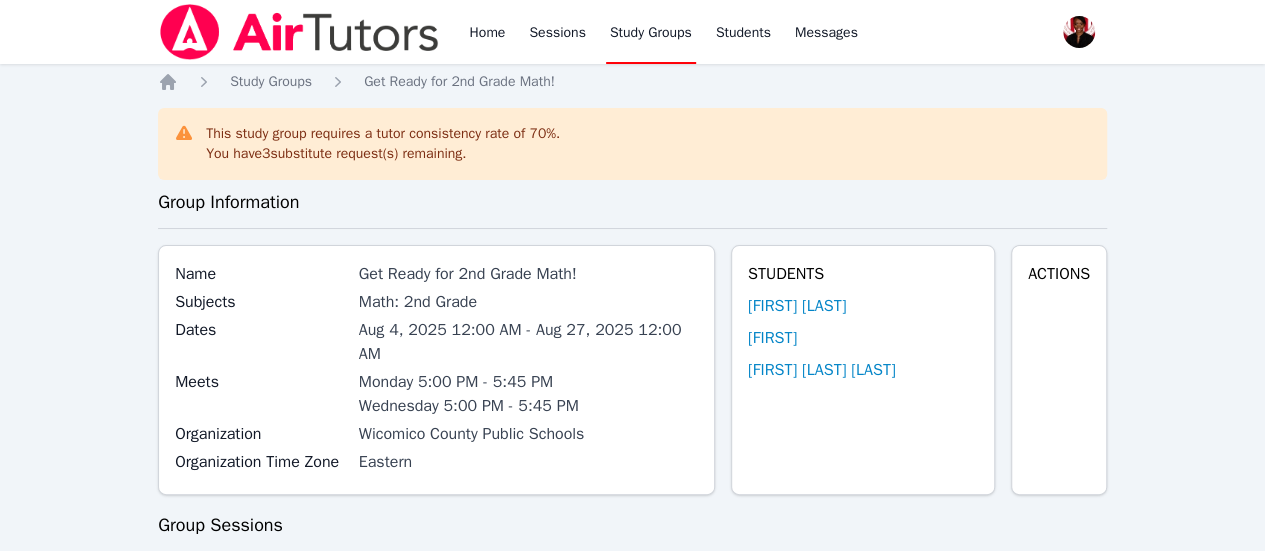 click on "Get Ready for 2nd Grade Math!" at bounding box center (528, 274) 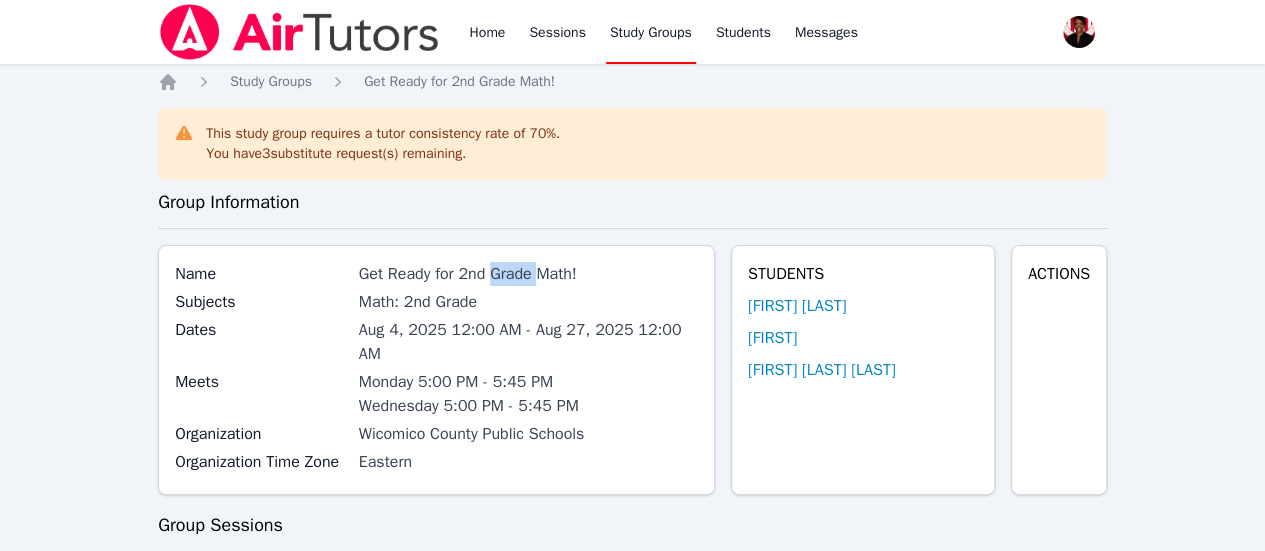 click on "Get Ready for 2nd Grade Math!" at bounding box center [528, 274] 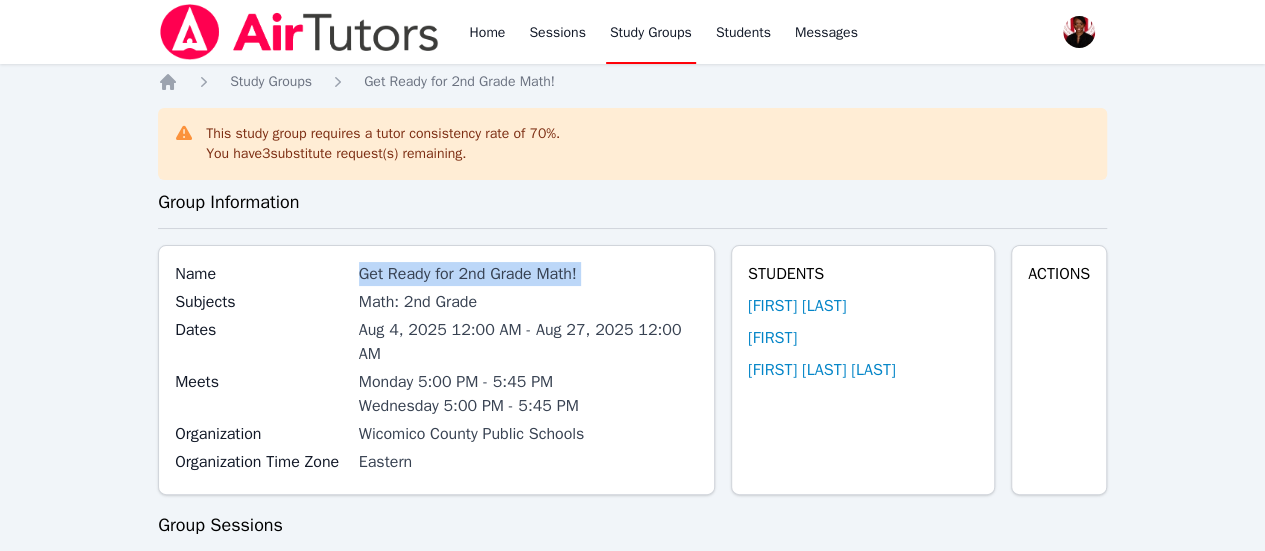 click on "Get Ready for 2nd Grade Math!" at bounding box center (528, 274) 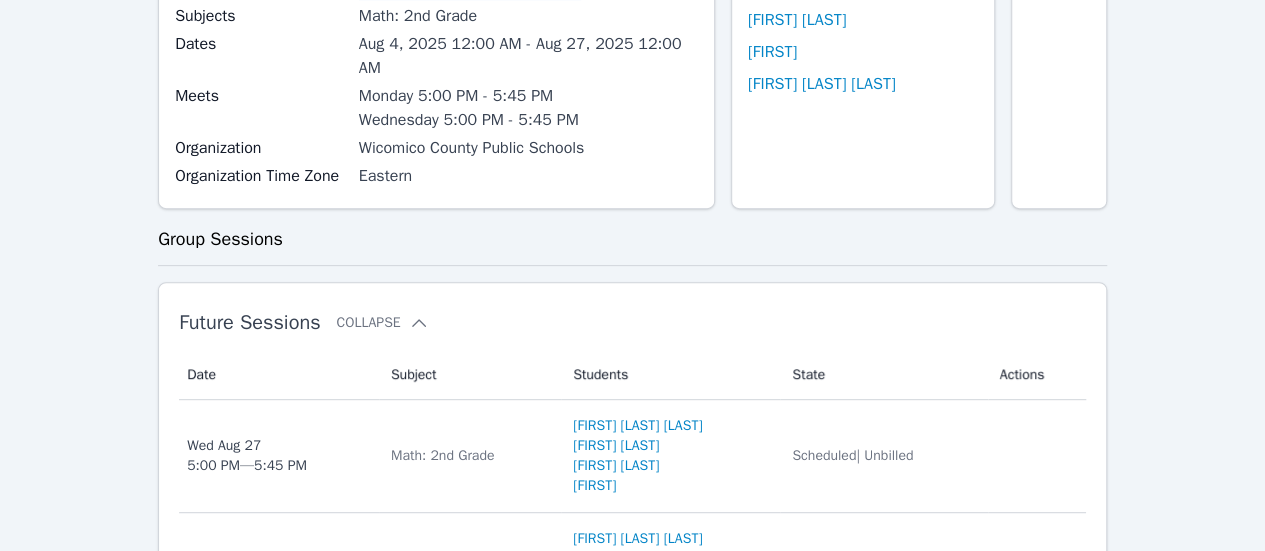 scroll, scrollTop: 100, scrollLeft: 0, axis: vertical 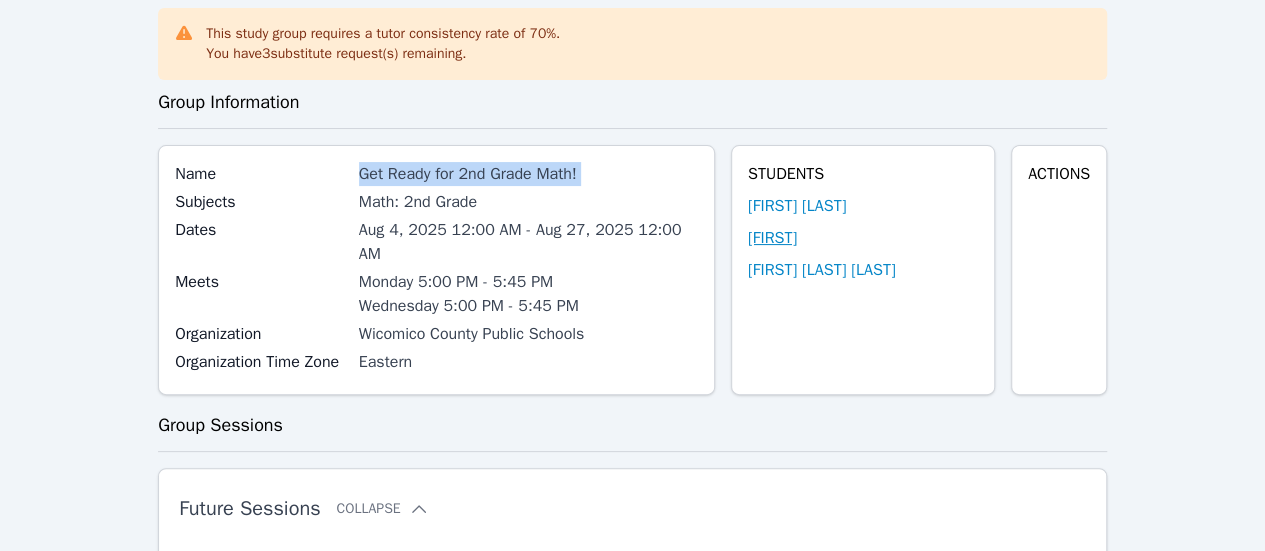 click on "[FIRST] [LAST]" at bounding box center (772, 238) 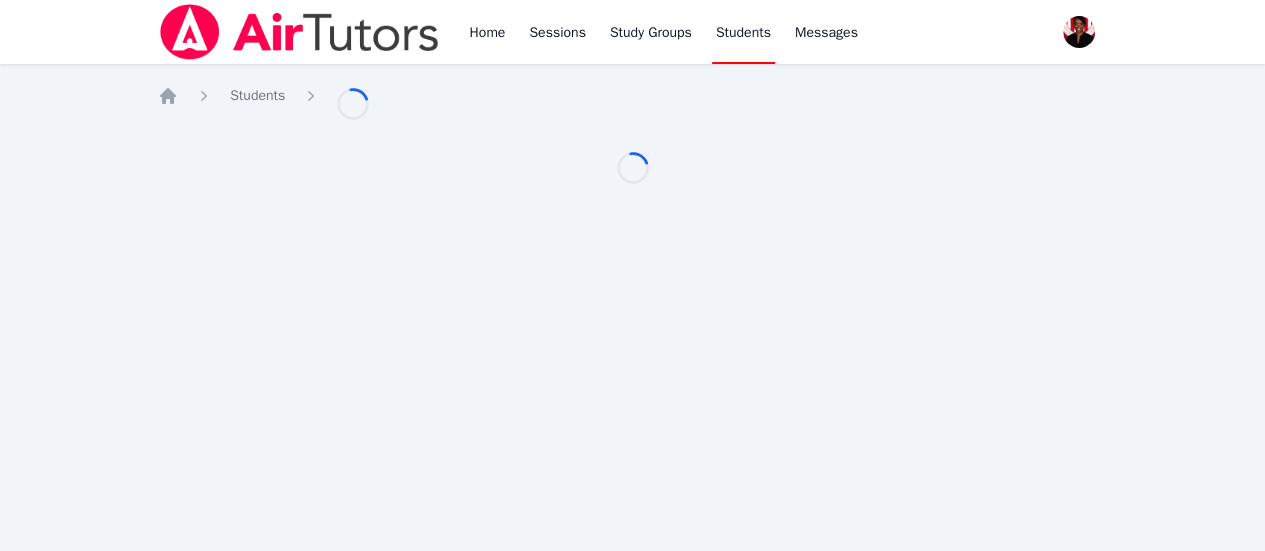 scroll, scrollTop: 0, scrollLeft: 0, axis: both 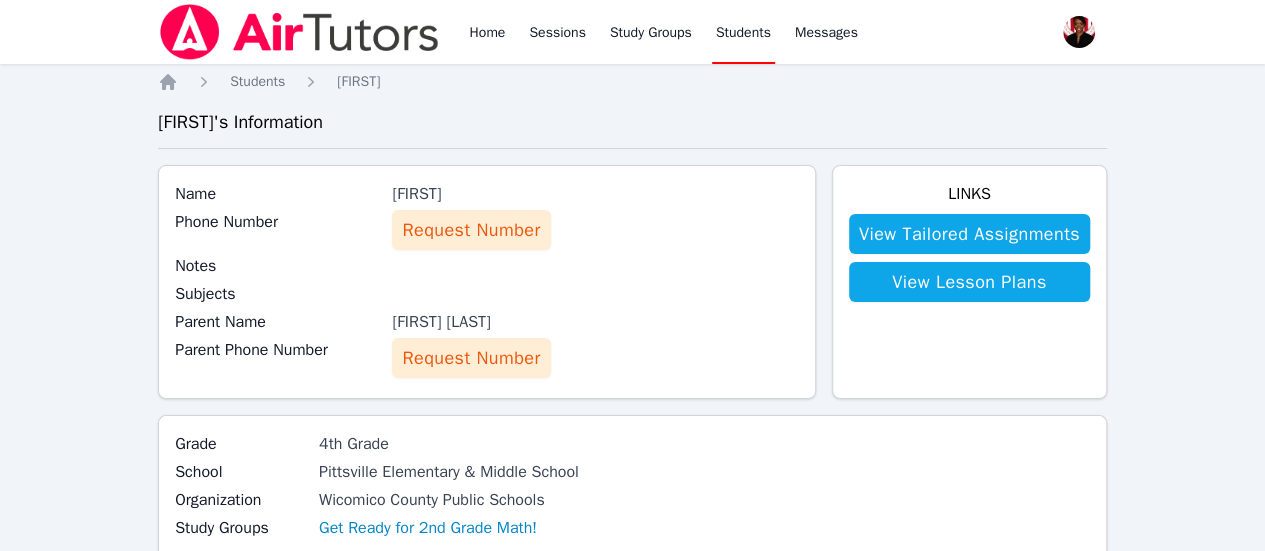 click on "Request Number" at bounding box center [471, 230] 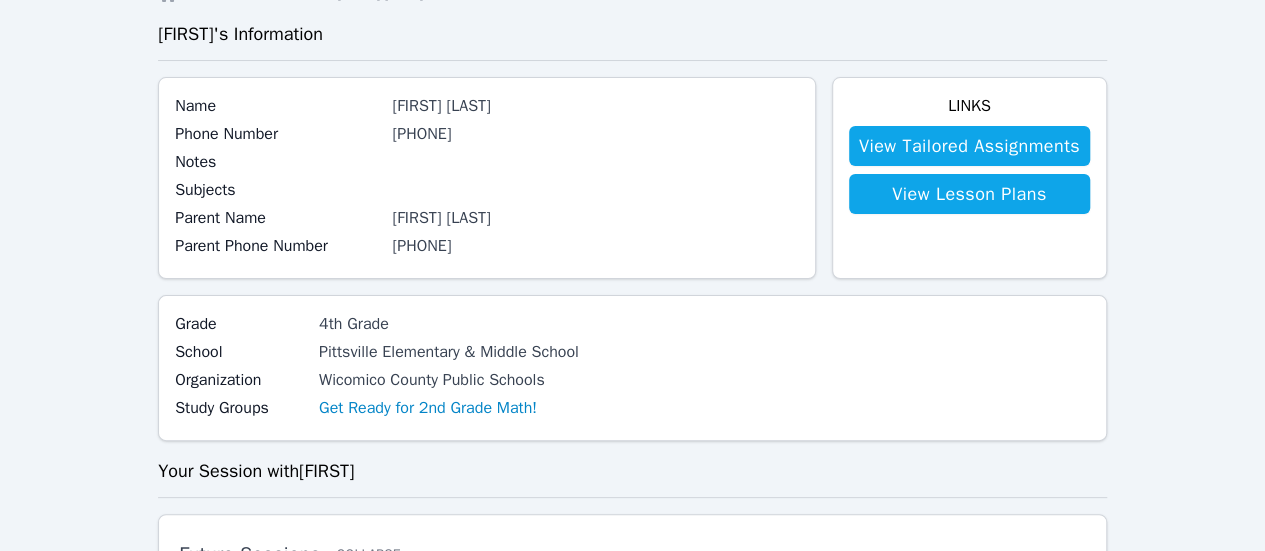 scroll, scrollTop: 0, scrollLeft: 0, axis: both 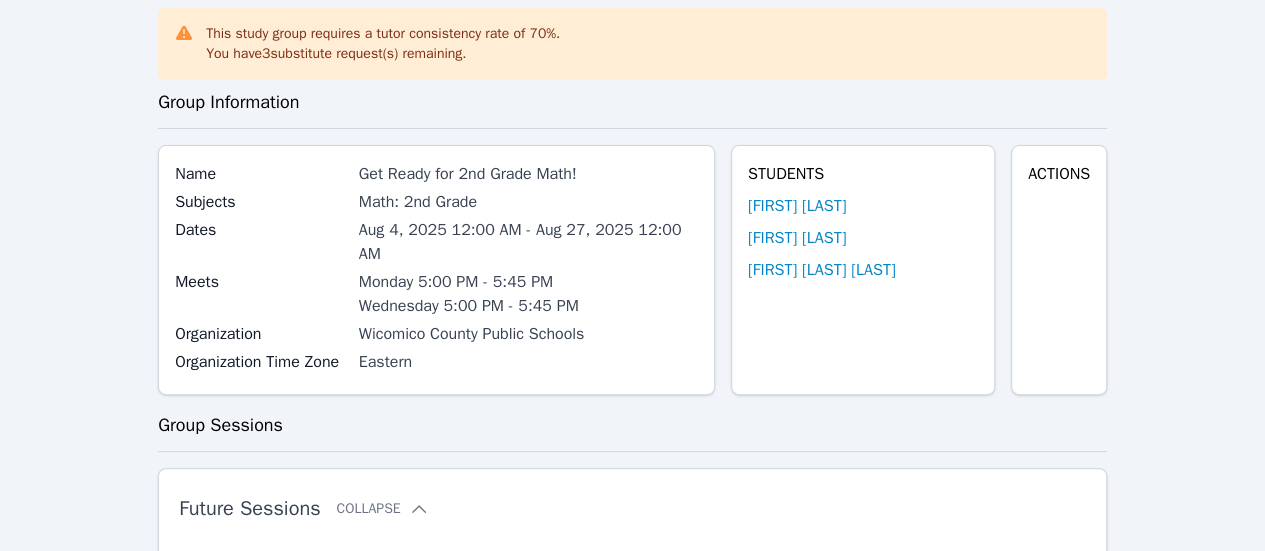 click on "[FIRST] [LAST] [LAST]" at bounding box center (822, 270) 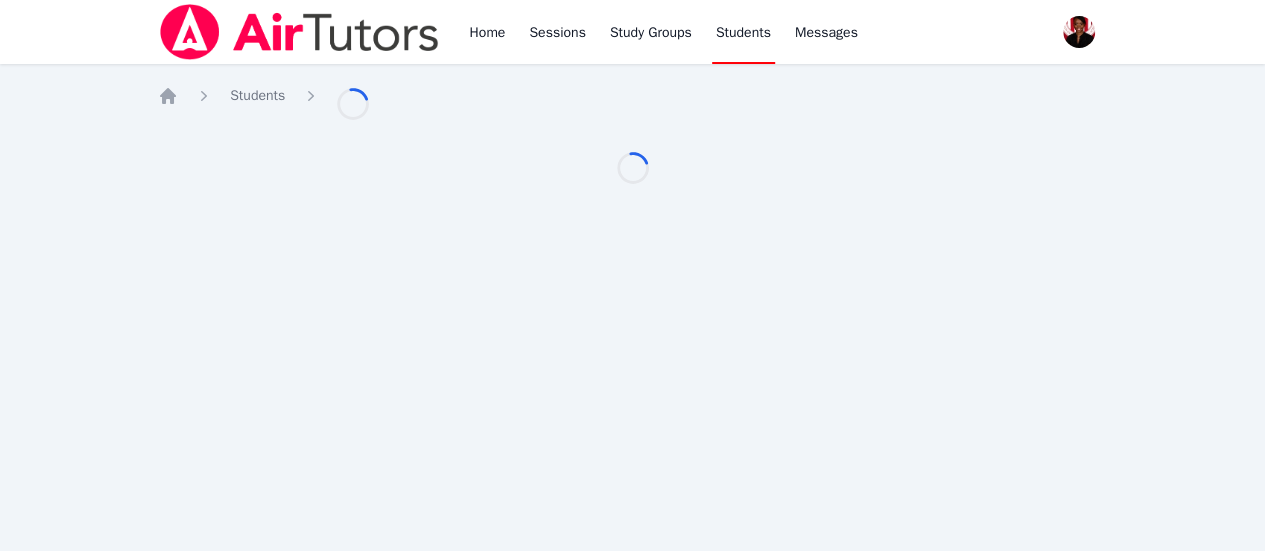 scroll, scrollTop: 0, scrollLeft: 0, axis: both 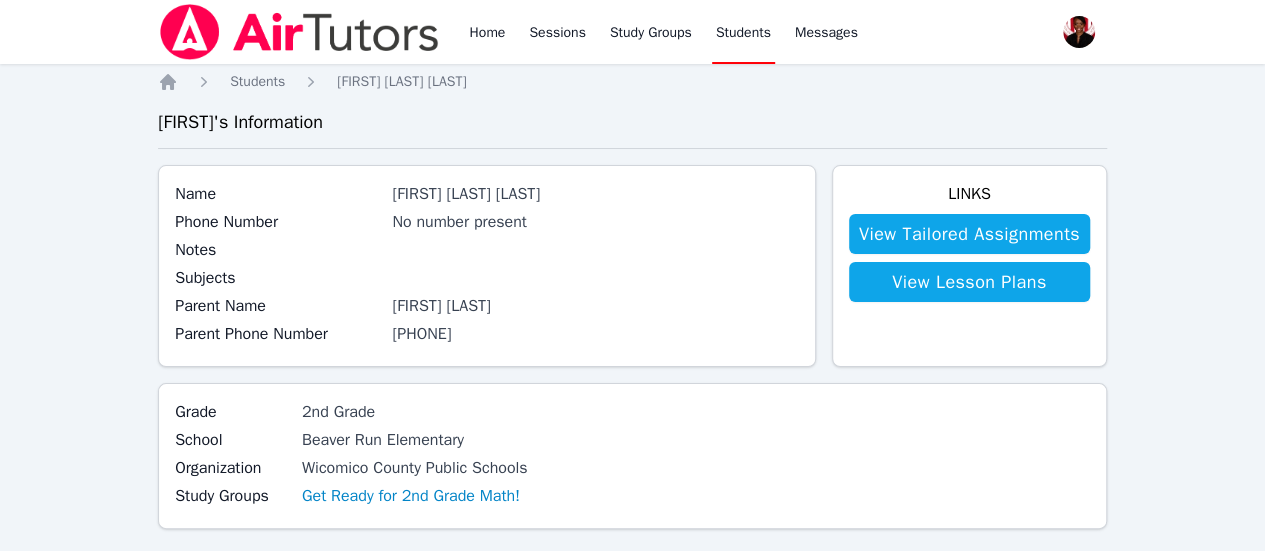click on "No number present" at bounding box center [595, 222] 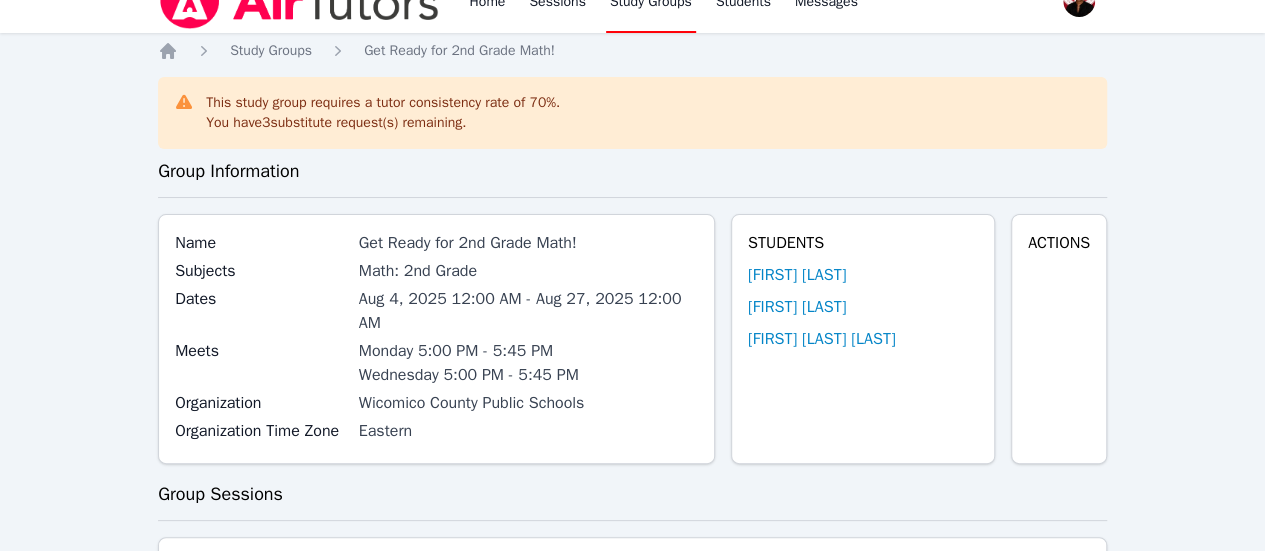 scroll, scrollTop: 0, scrollLeft: 0, axis: both 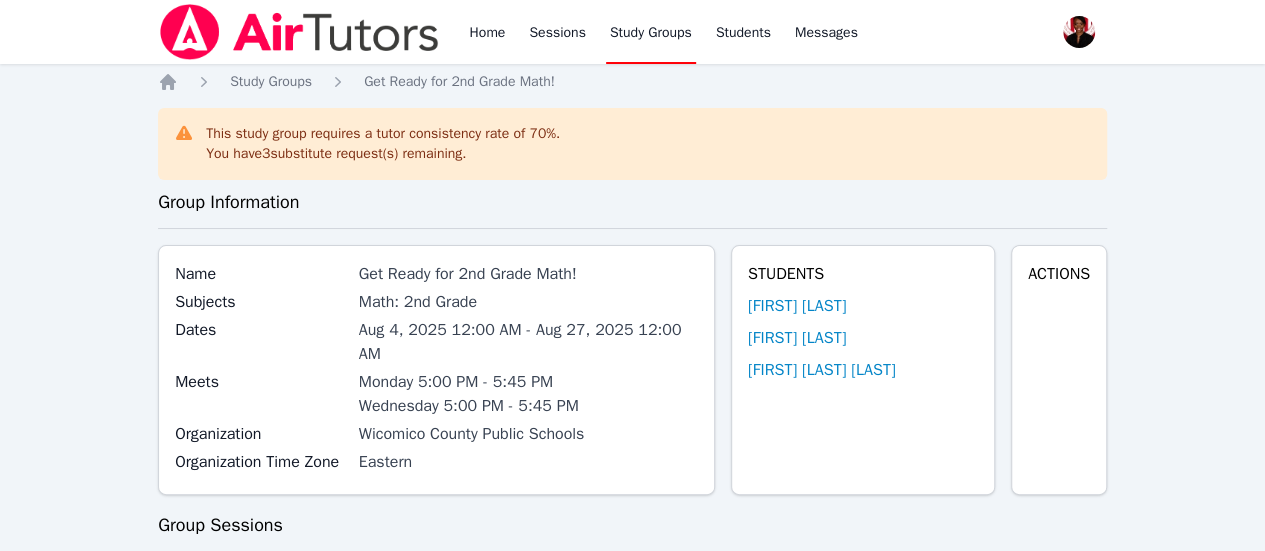 click on "Get Ready for 2nd Grade Math!" at bounding box center [528, 274] 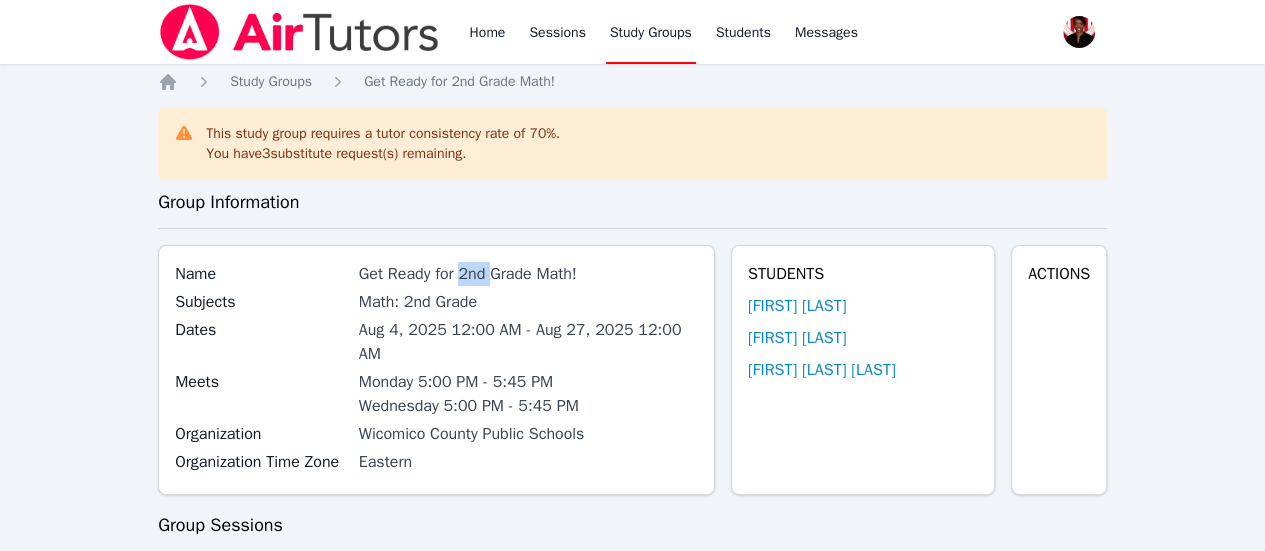 click on "Get Ready for 2nd Grade Math!" at bounding box center [528, 274] 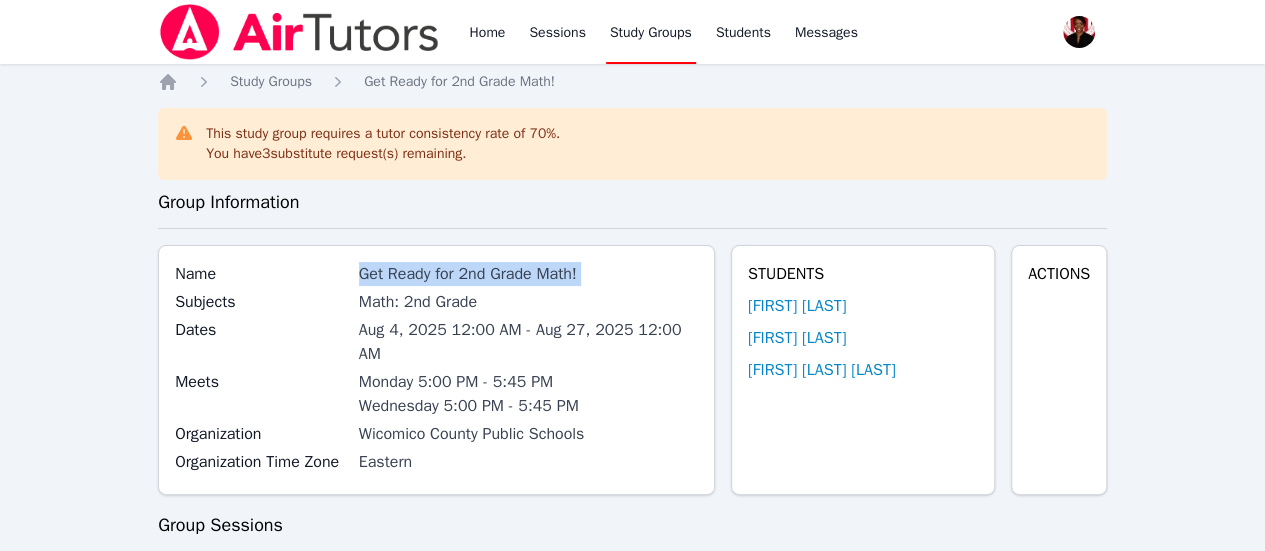 click on "Get Ready for 2nd Grade Math!" at bounding box center [528, 274] 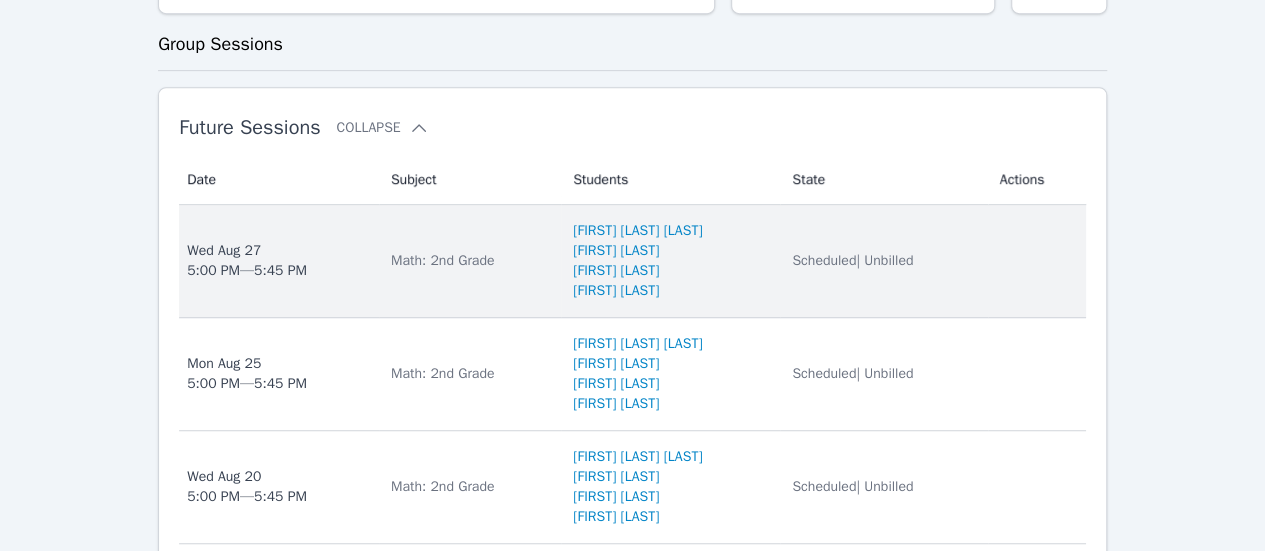scroll, scrollTop: 500, scrollLeft: 0, axis: vertical 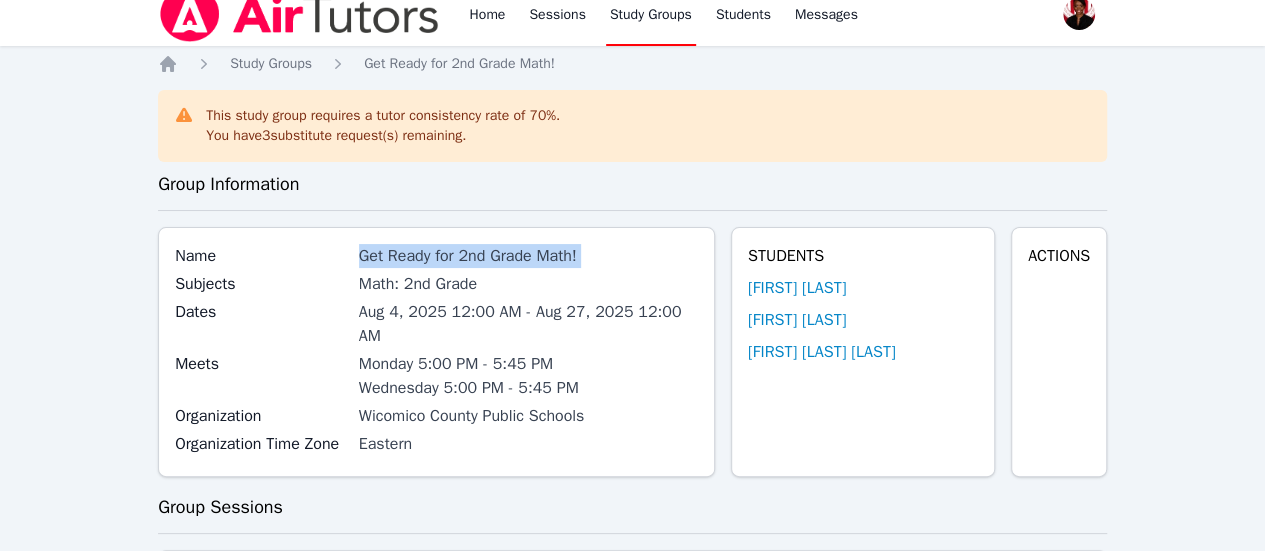 click on "Get Ready for 2nd Grade Math!" at bounding box center [528, 256] 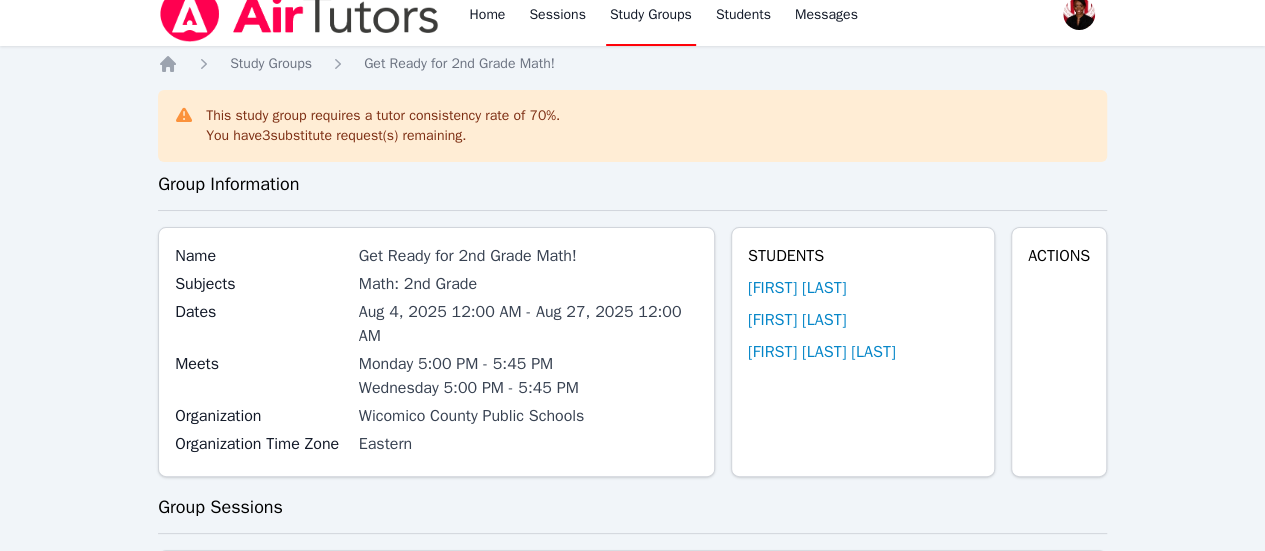 click on "Get Ready for 2nd Grade Math!" at bounding box center (528, 256) 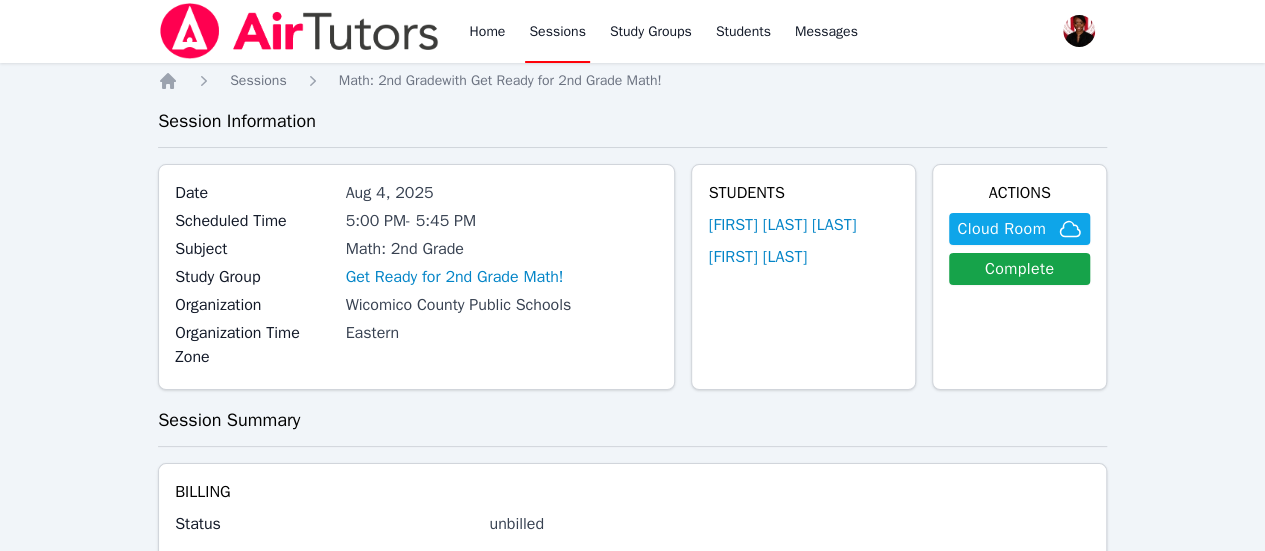 scroll, scrollTop: 200, scrollLeft: 0, axis: vertical 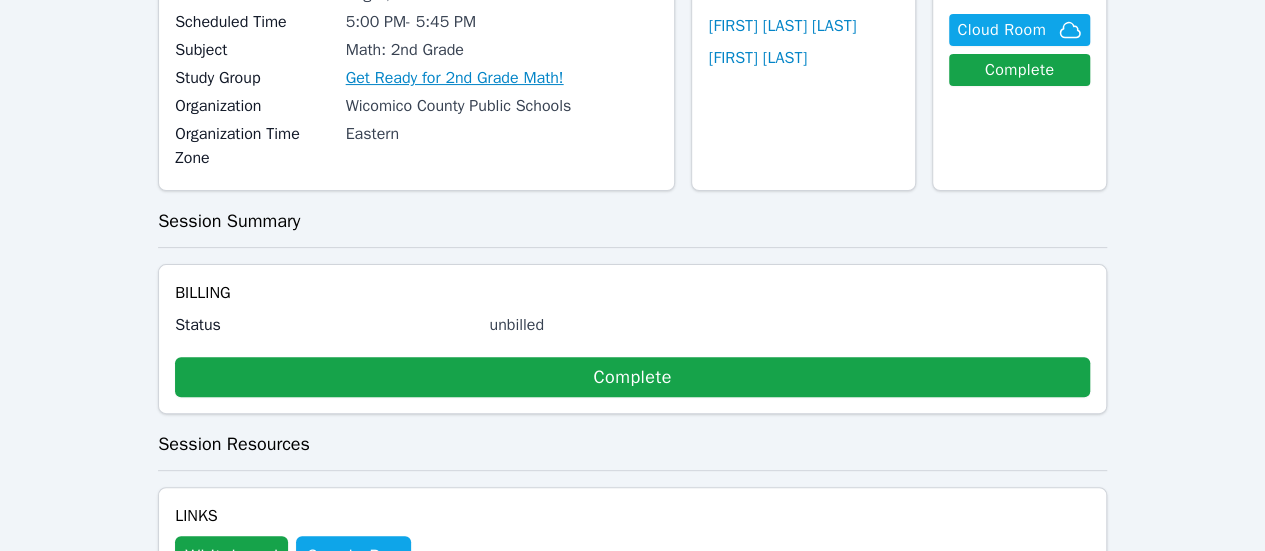 click on "Get Ready for 2nd Grade Math!" at bounding box center (455, 78) 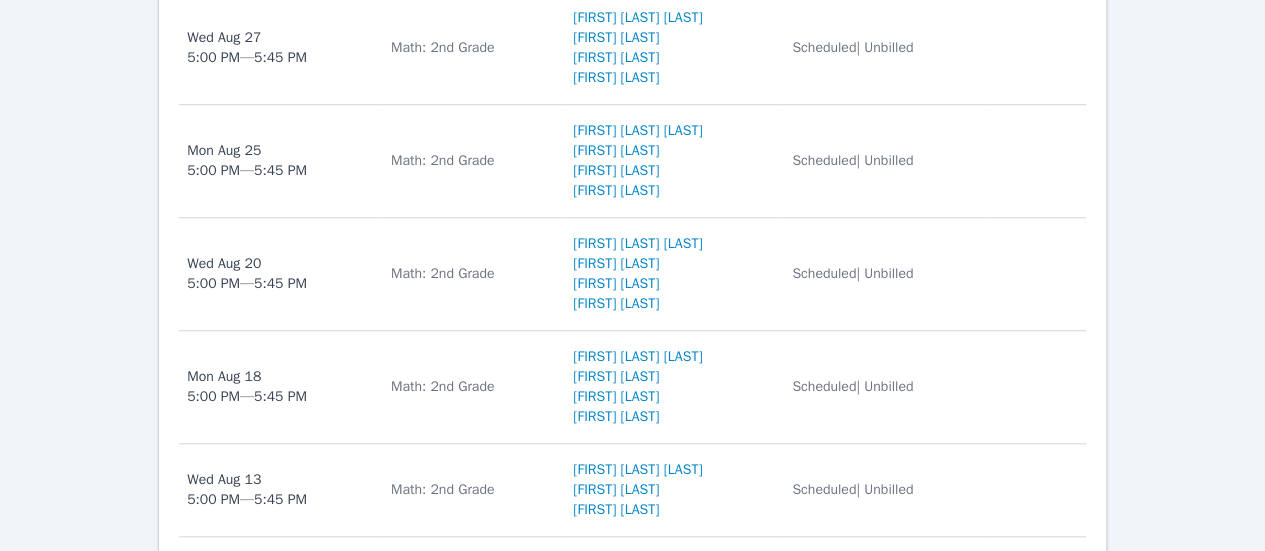 scroll, scrollTop: 500, scrollLeft: 0, axis: vertical 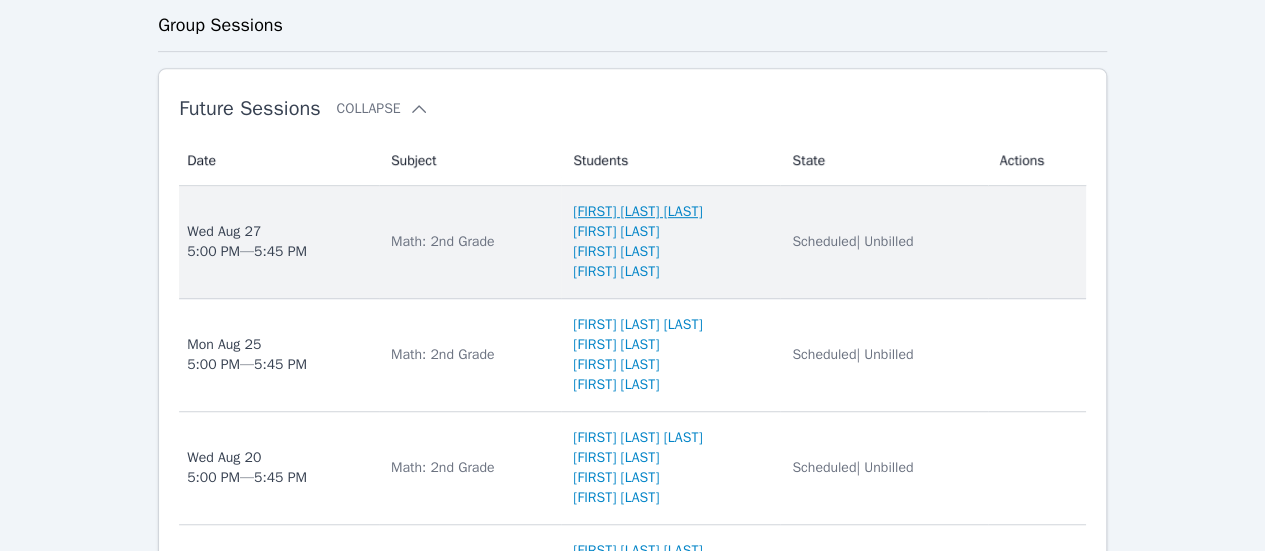 click on "[NAME] [LAST]" at bounding box center [637, 212] 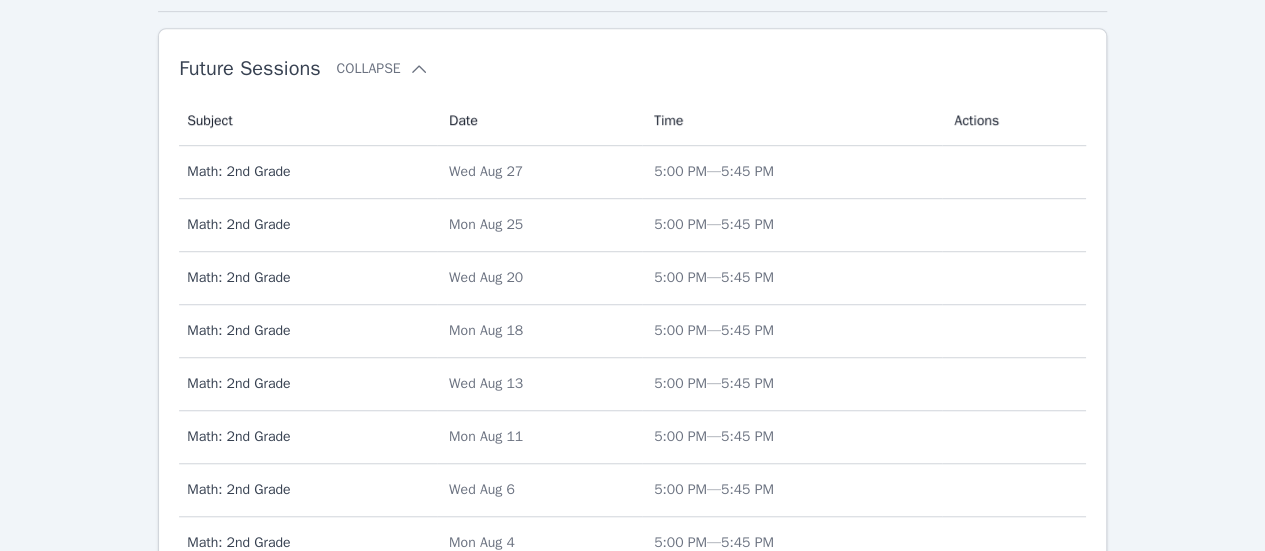 scroll, scrollTop: 300, scrollLeft: 0, axis: vertical 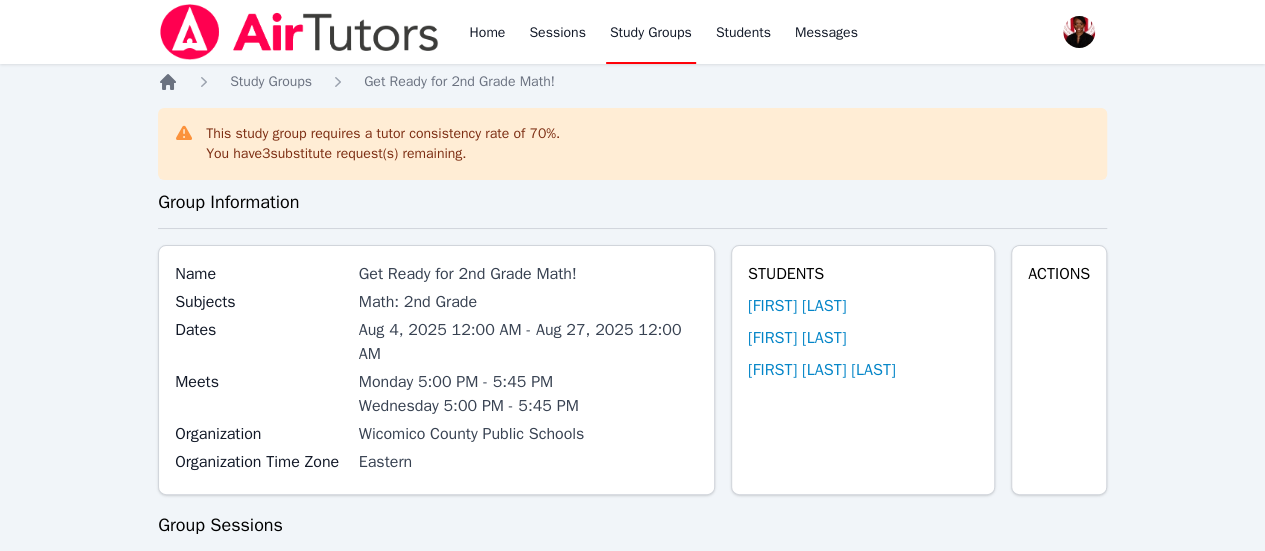 click 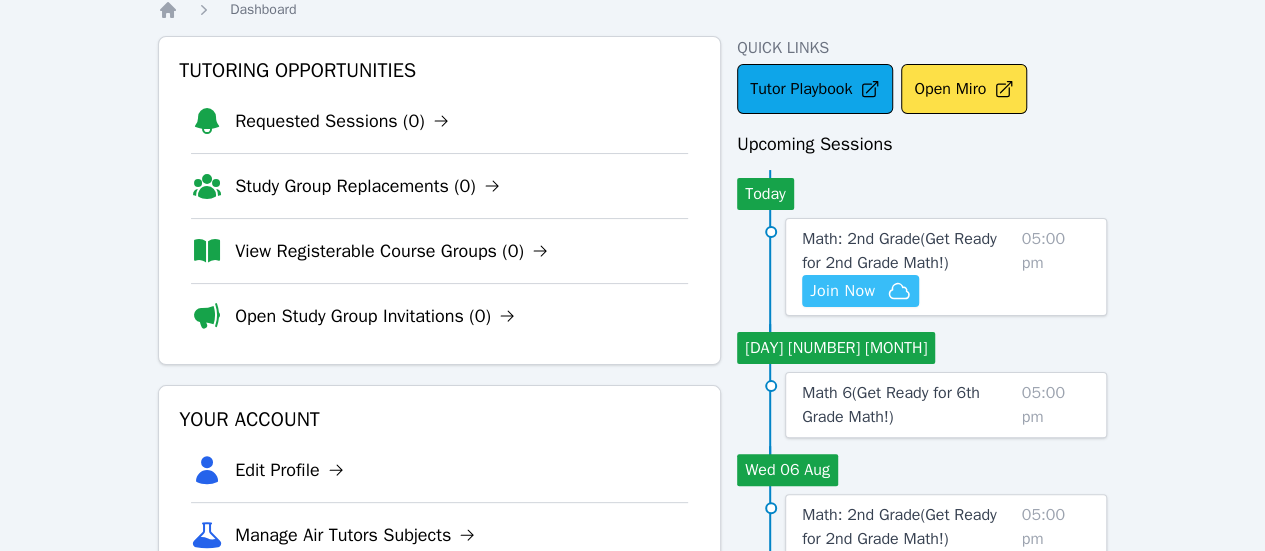 scroll, scrollTop: 100, scrollLeft: 0, axis: vertical 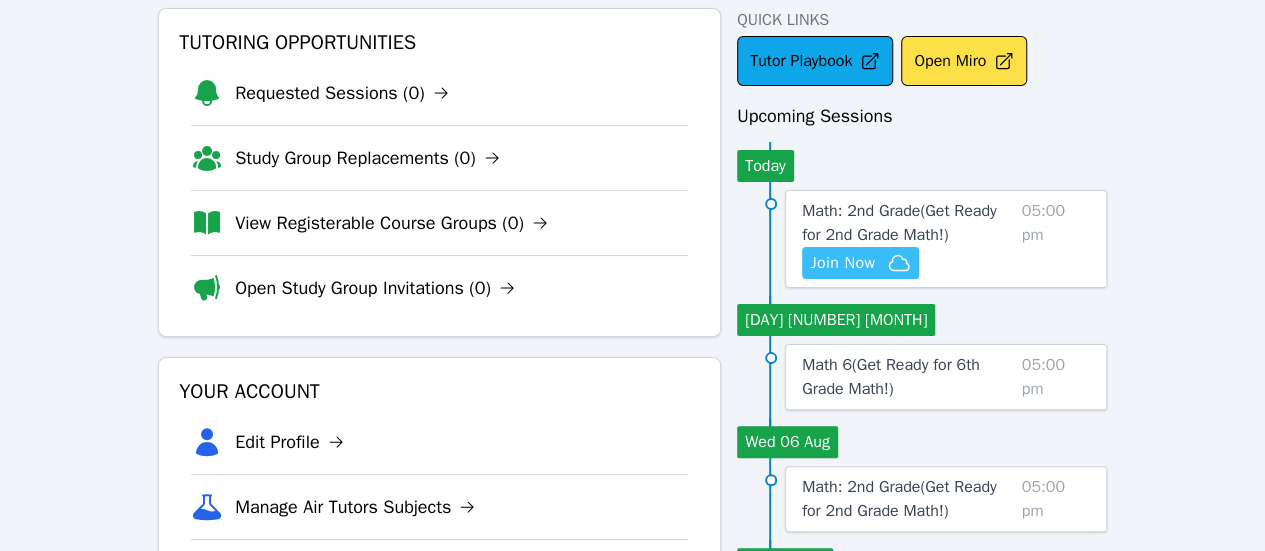 click on "Join Now" at bounding box center [842, 263] 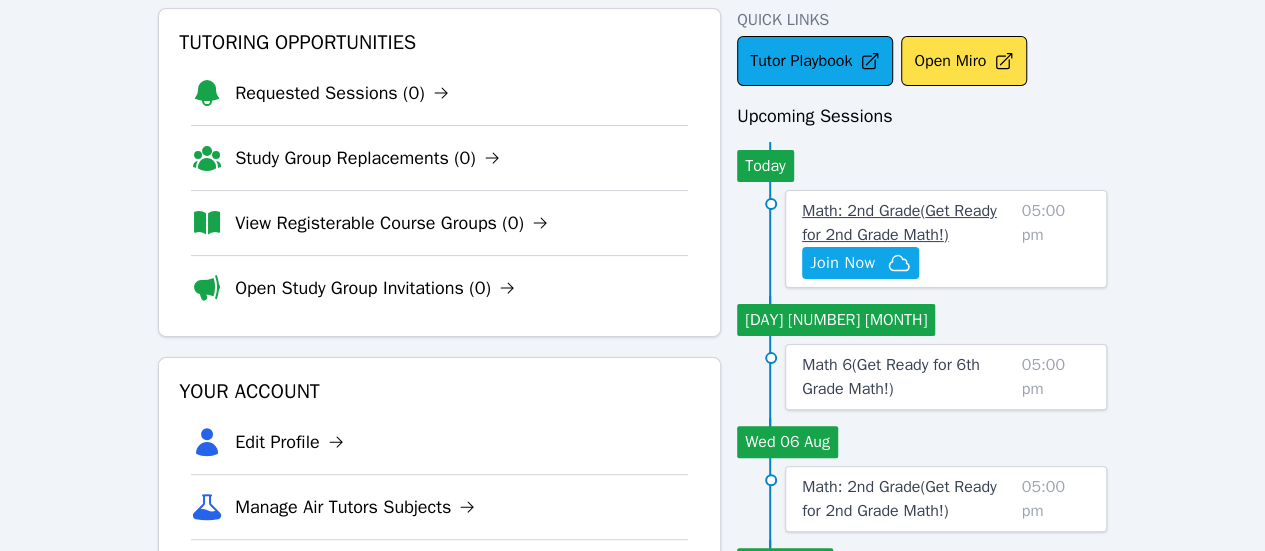 click on "Math: 2nd Grade  ( Get Ready for 2nd Grade Math! )" at bounding box center [899, 223] 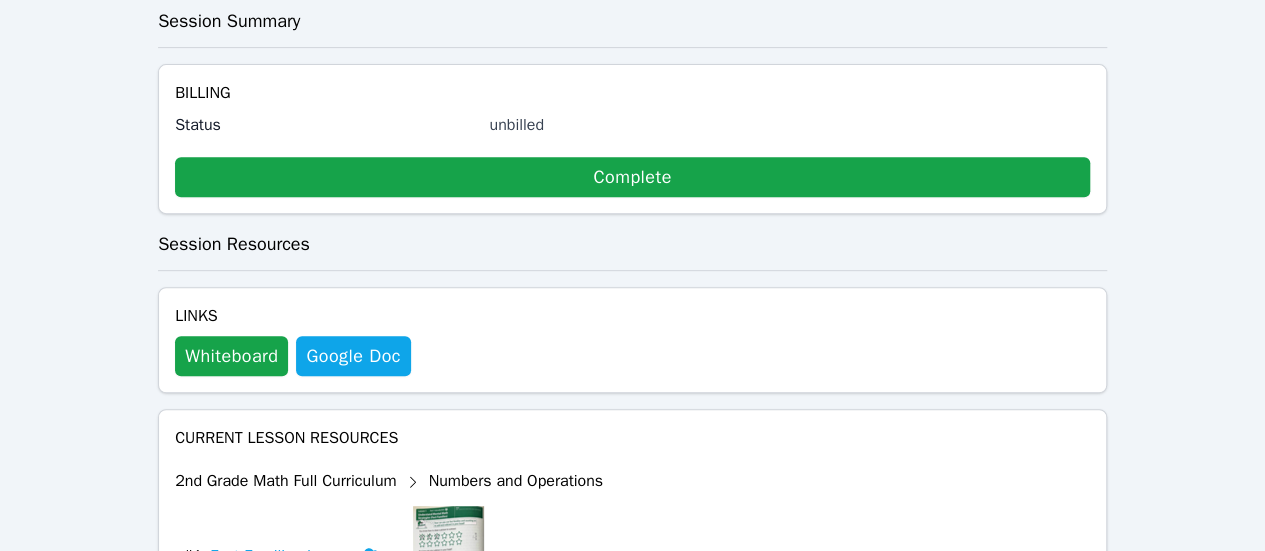 scroll, scrollTop: 632, scrollLeft: 0, axis: vertical 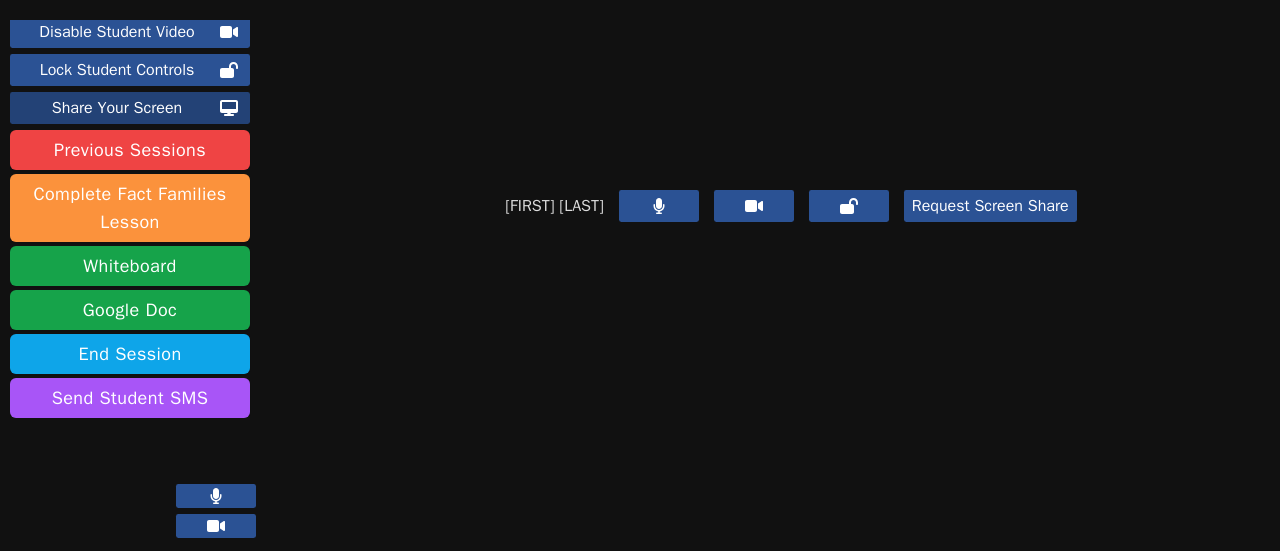 click on "Share Your Screen" at bounding box center (117, 108) 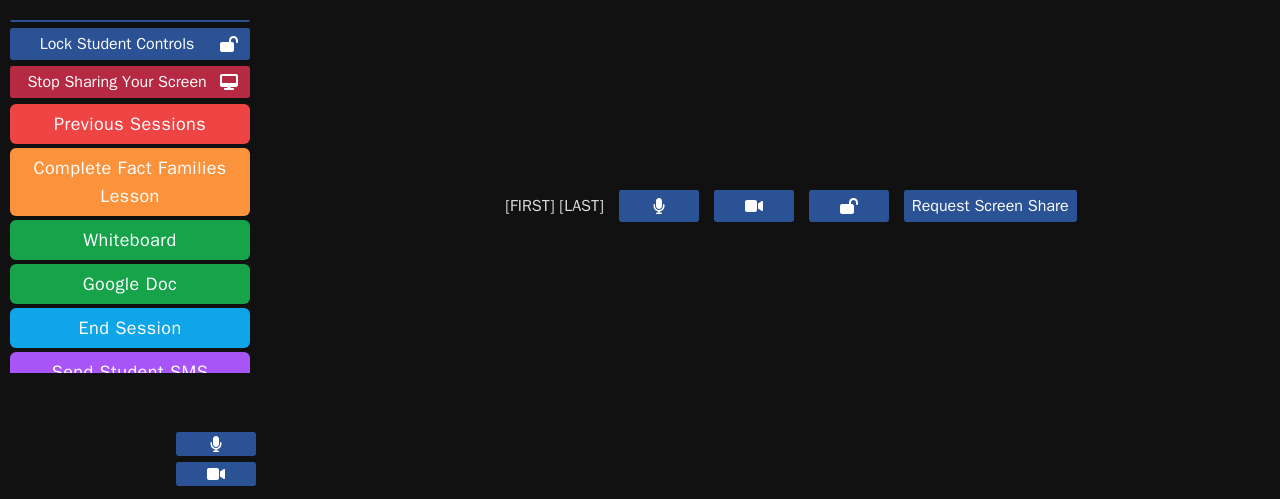 click on "[NAME] Cobb Request Screen Share" at bounding box center (791, 131) 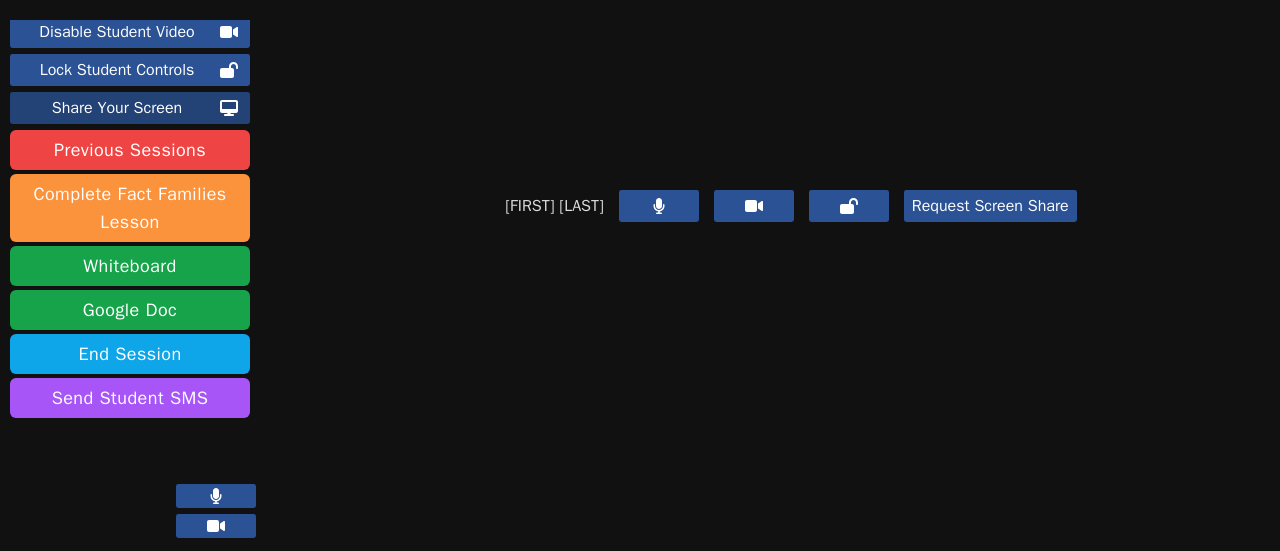 click on "Share Your Screen" at bounding box center [117, 108] 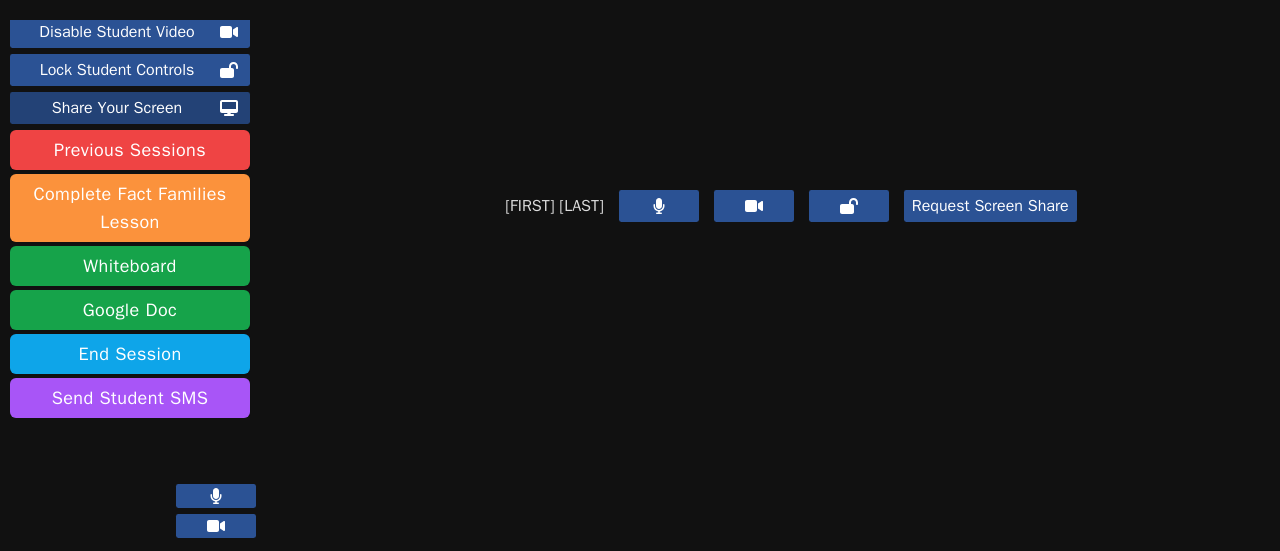 click on "Share Your Screen" at bounding box center (117, 108) 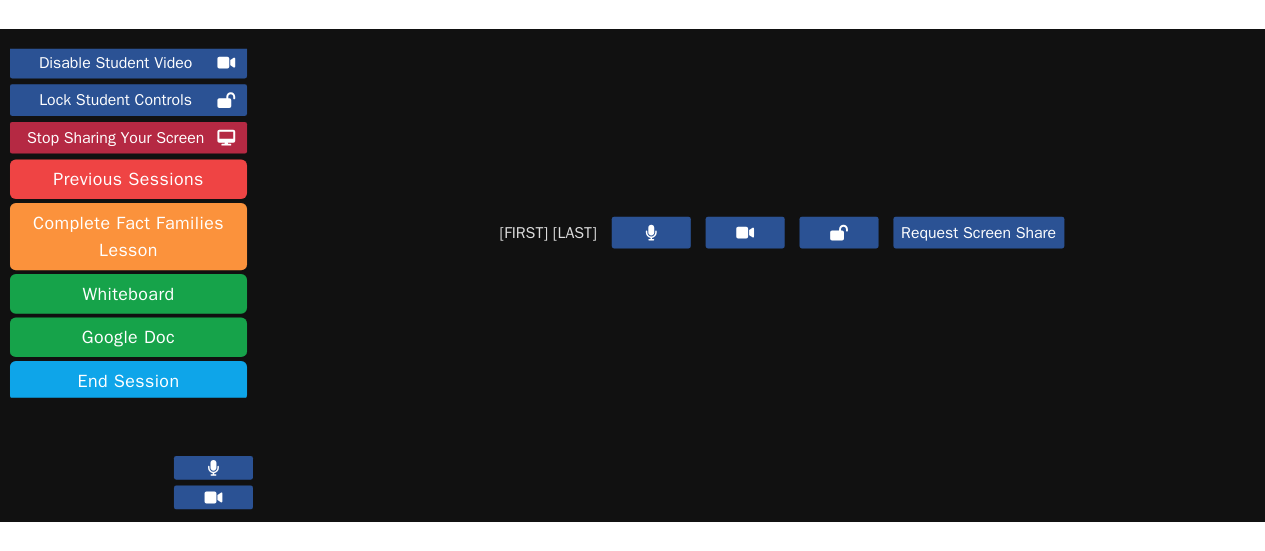 scroll, scrollTop: 100, scrollLeft: 0, axis: vertical 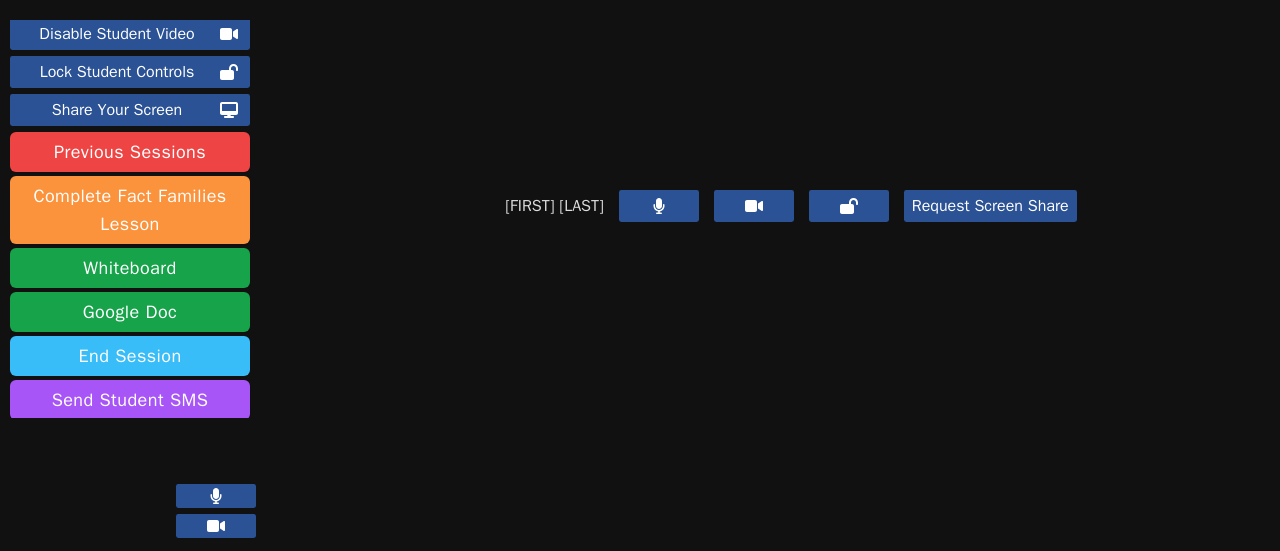 click on "End Session" at bounding box center [130, 356] 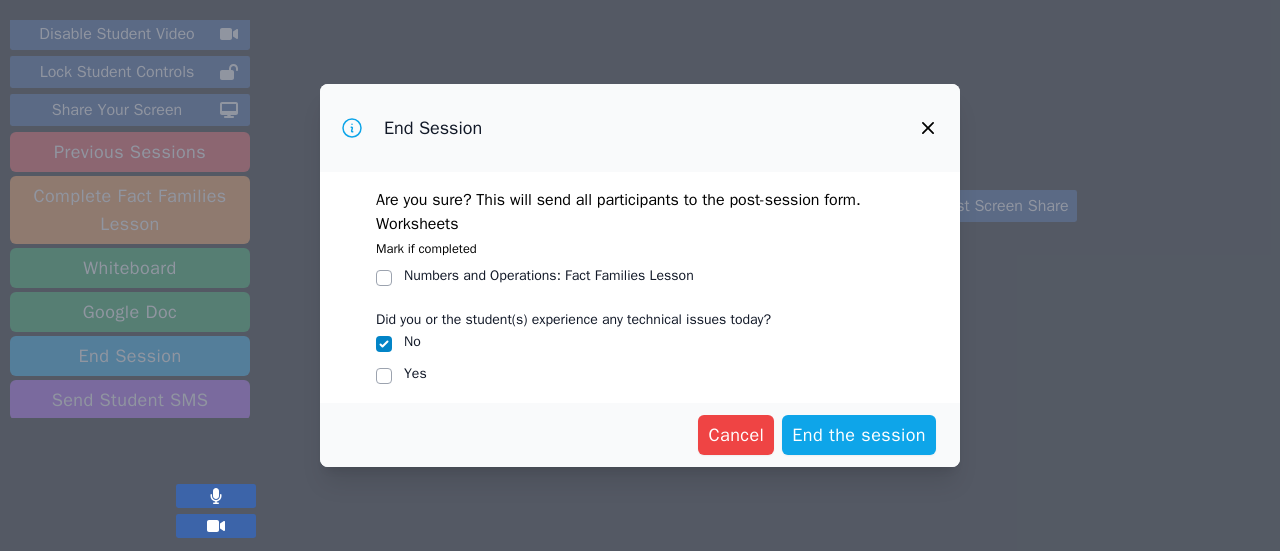 click on "No" at bounding box center (640, 344) 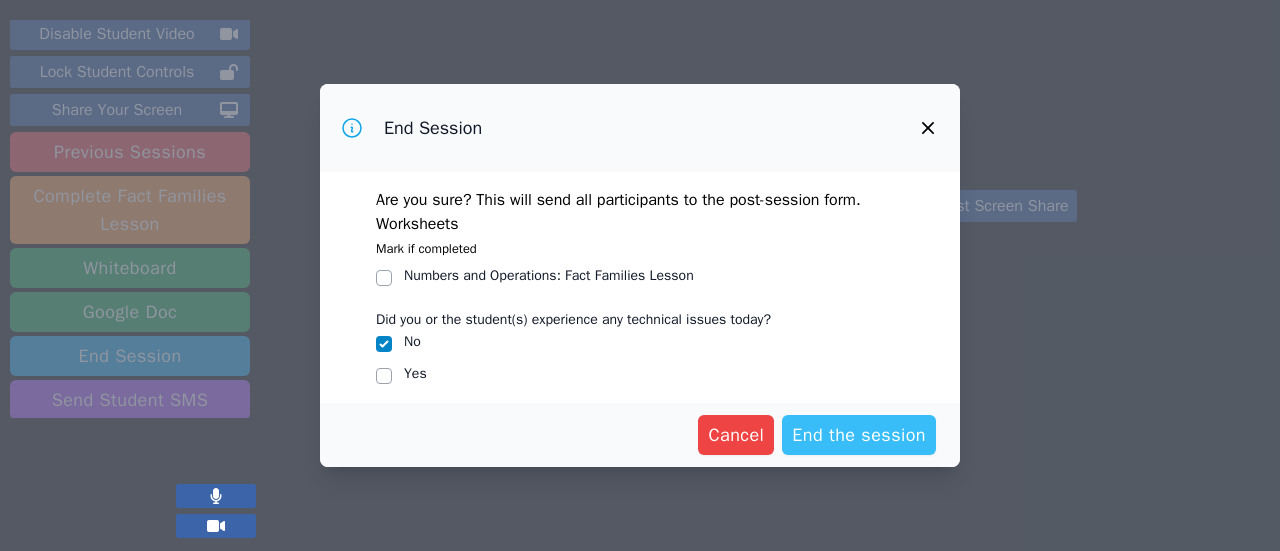 click on "End the session" at bounding box center (859, 435) 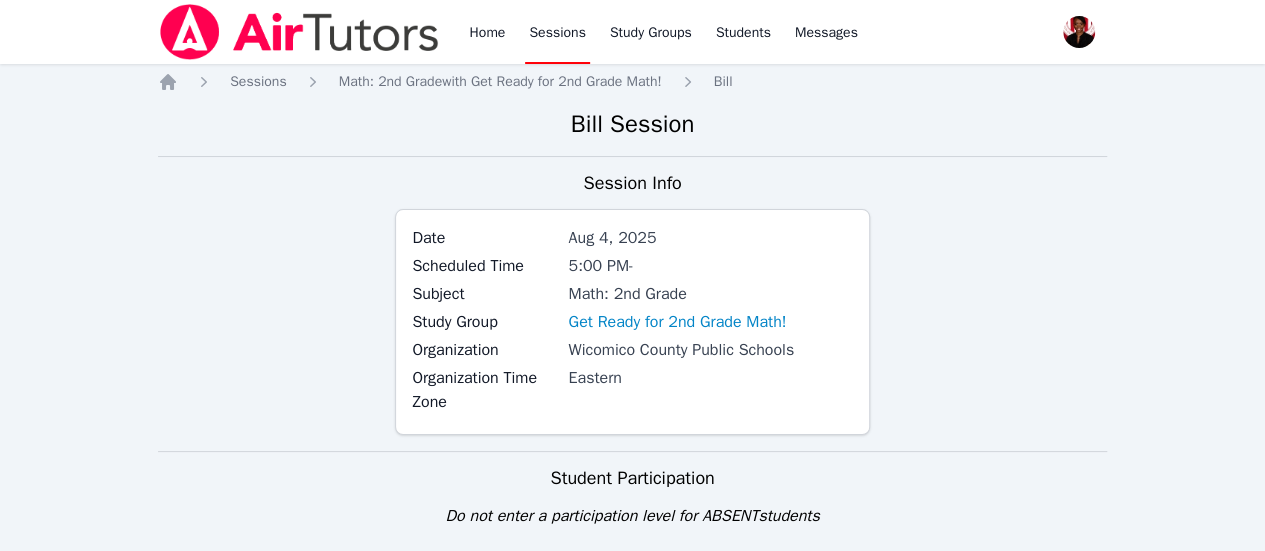 scroll, scrollTop: 400, scrollLeft: 0, axis: vertical 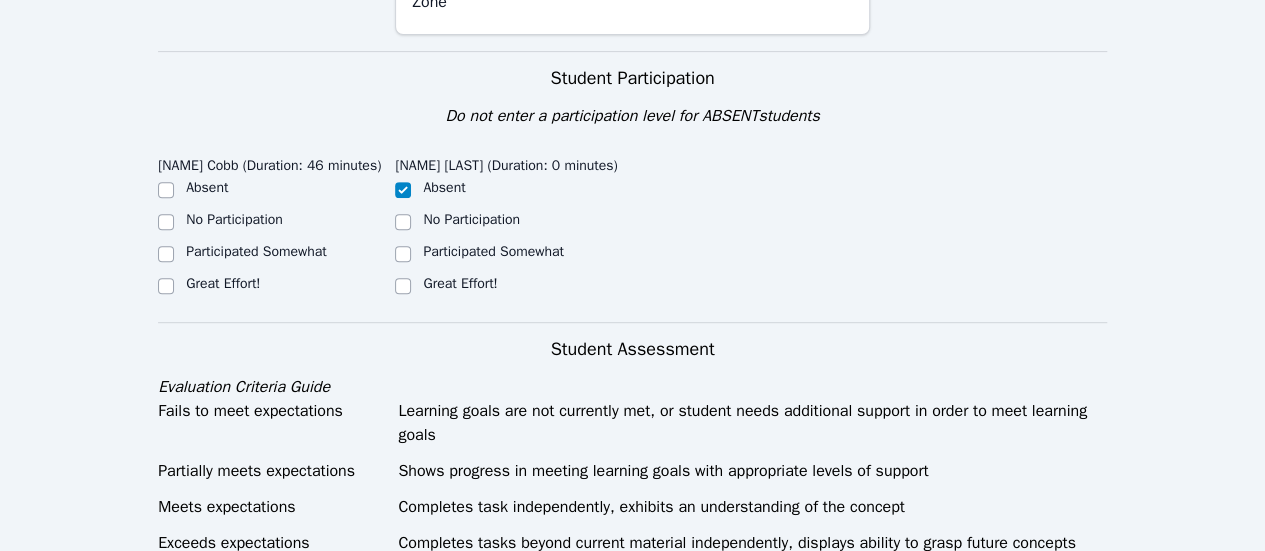 click on "Great Effort!" at bounding box center [223, 283] 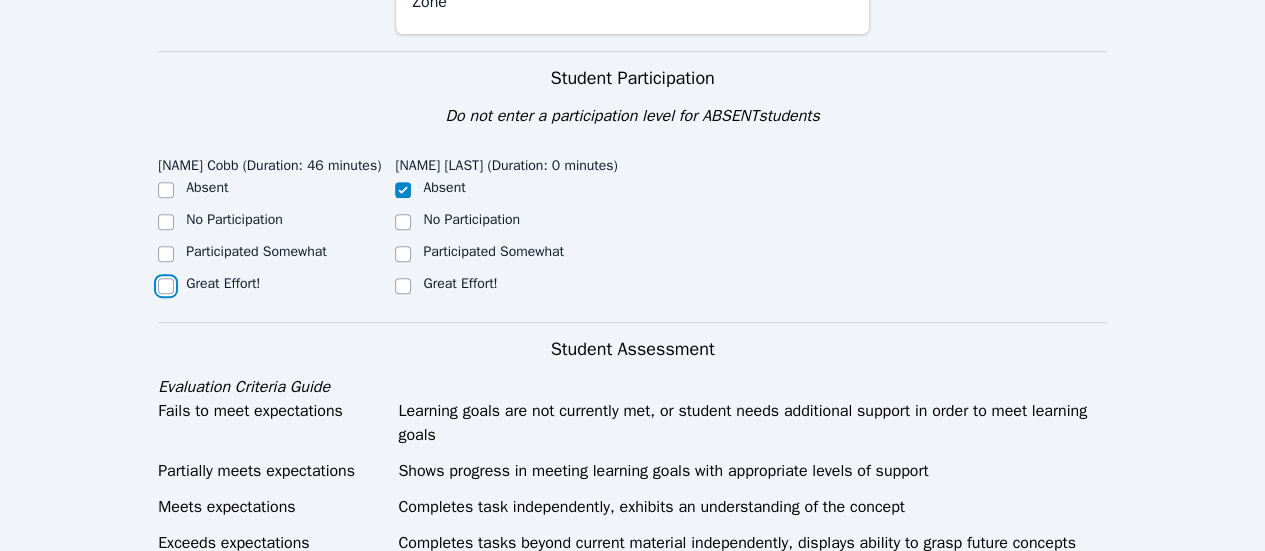 click on "Great Effort!" at bounding box center (166, 286) 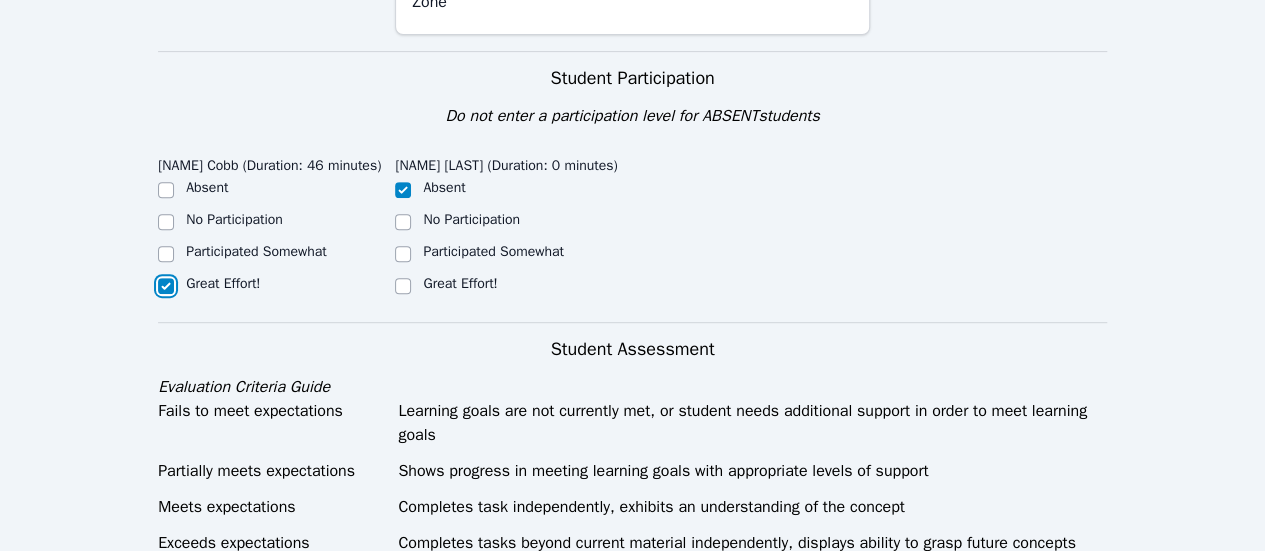 checkbox on "true" 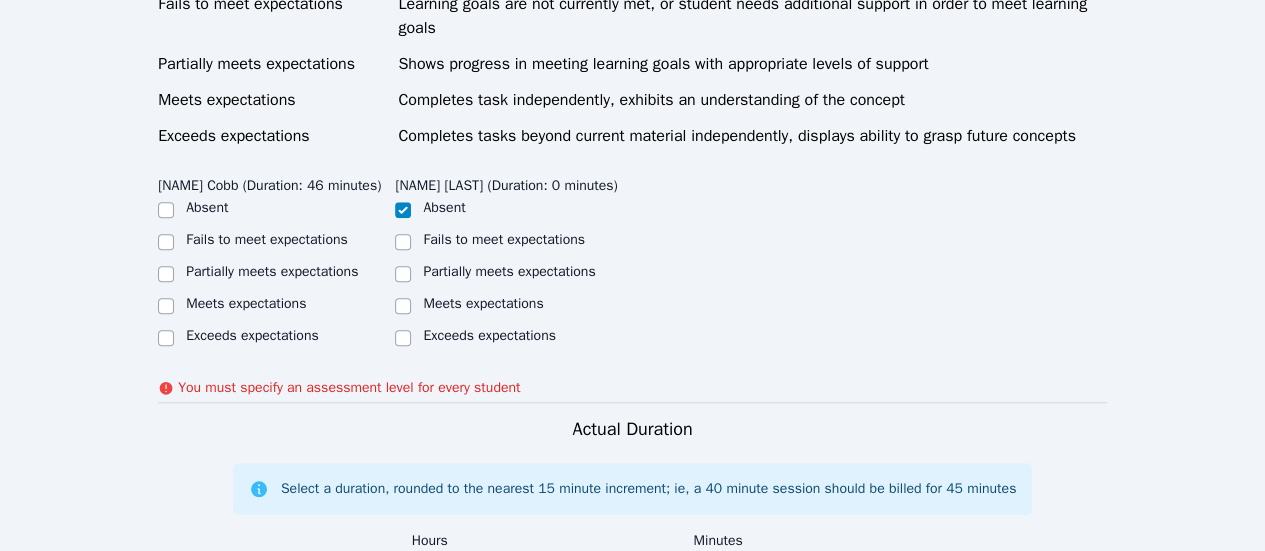 scroll, scrollTop: 800, scrollLeft: 0, axis: vertical 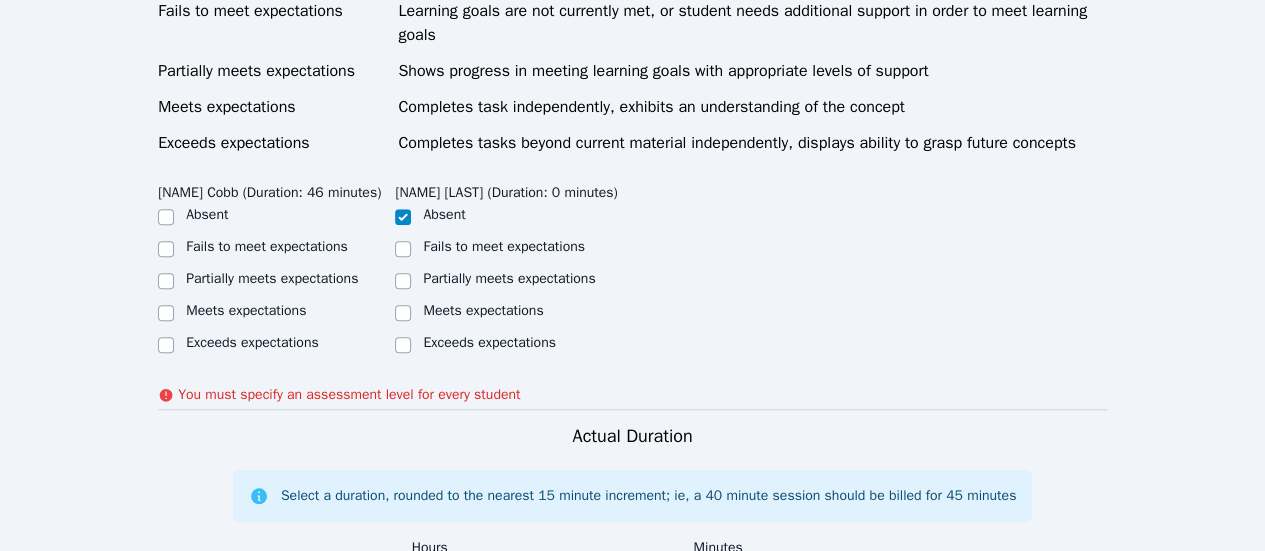 click on "Meets expectations" at bounding box center (246, 310) 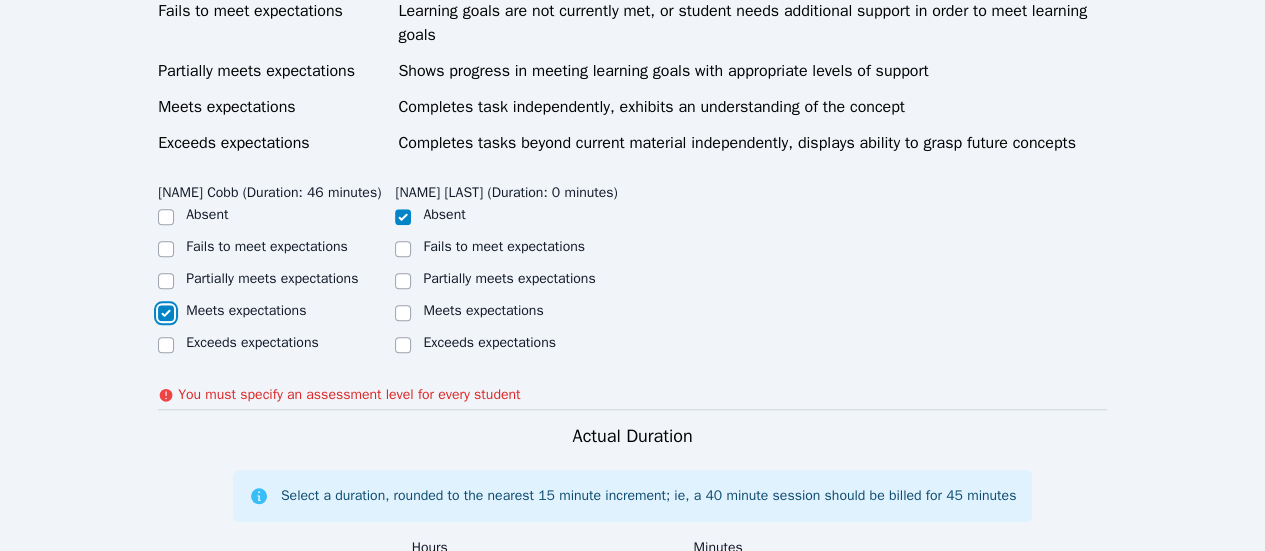 checkbox on "true" 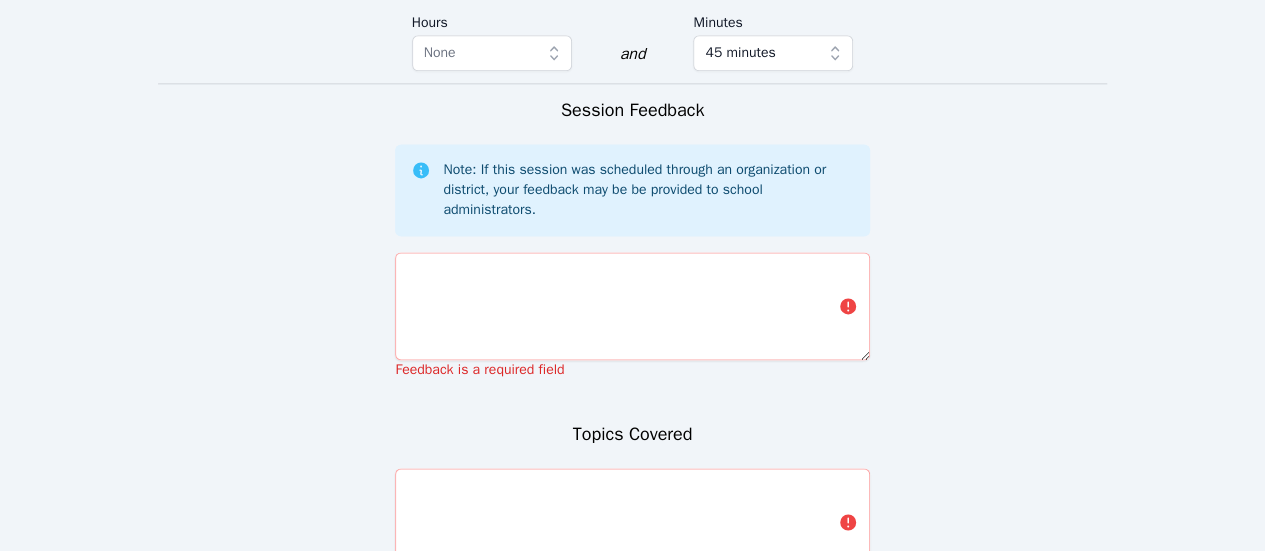 scroll, scrollTop: 1300, scrollLeft: 0, axis: vertical 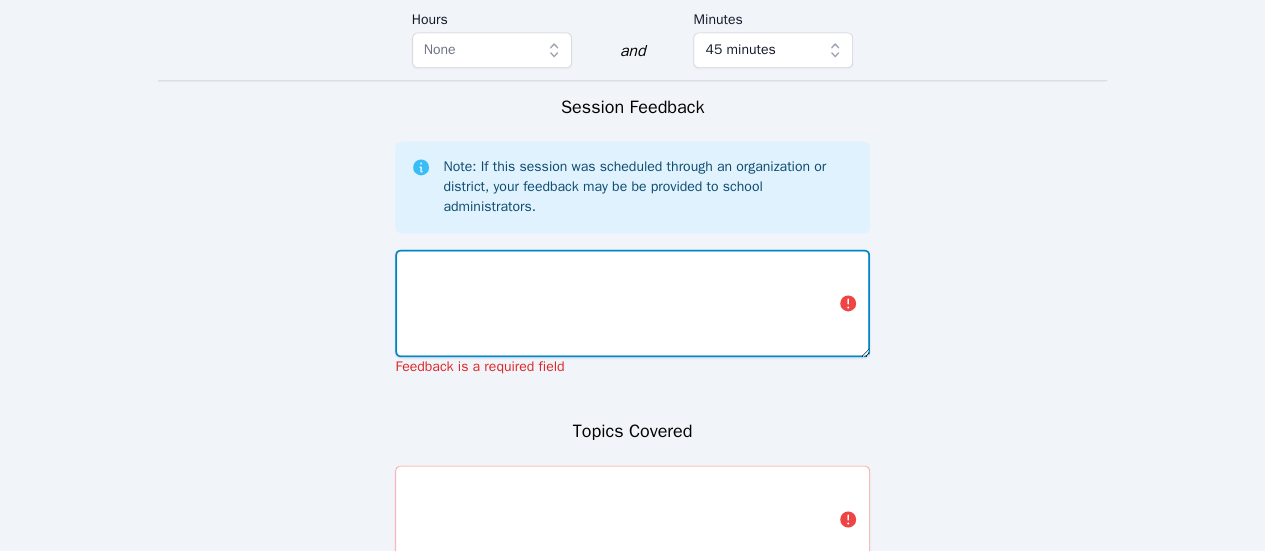 click at bounding box center [632, 303] 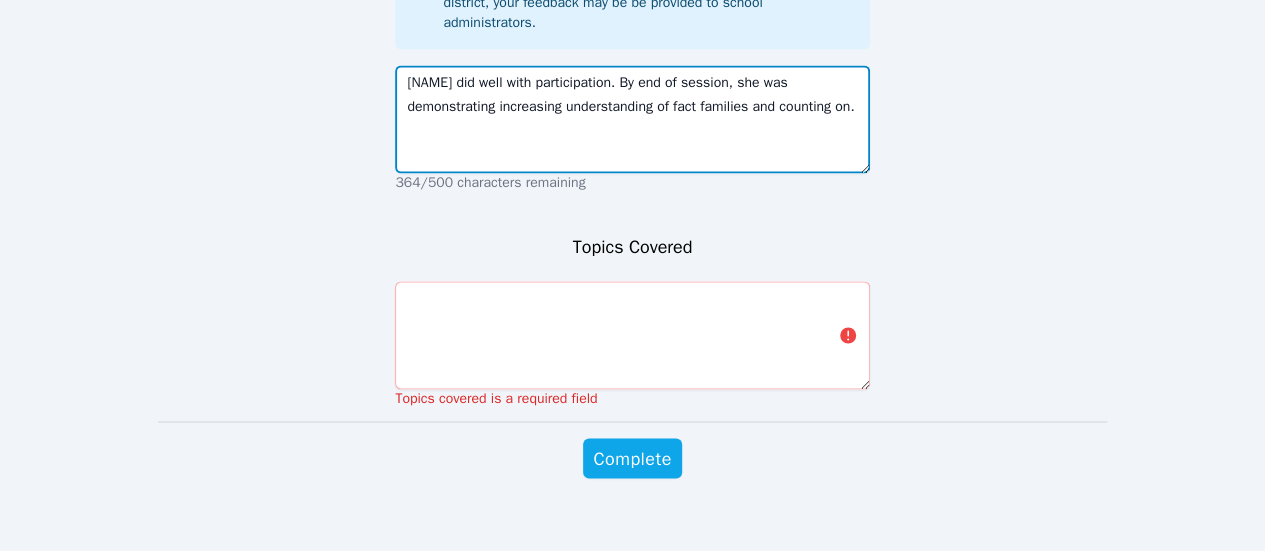 scroll, scrollTop: 1500, scrollLeft: 0, axis: vertical 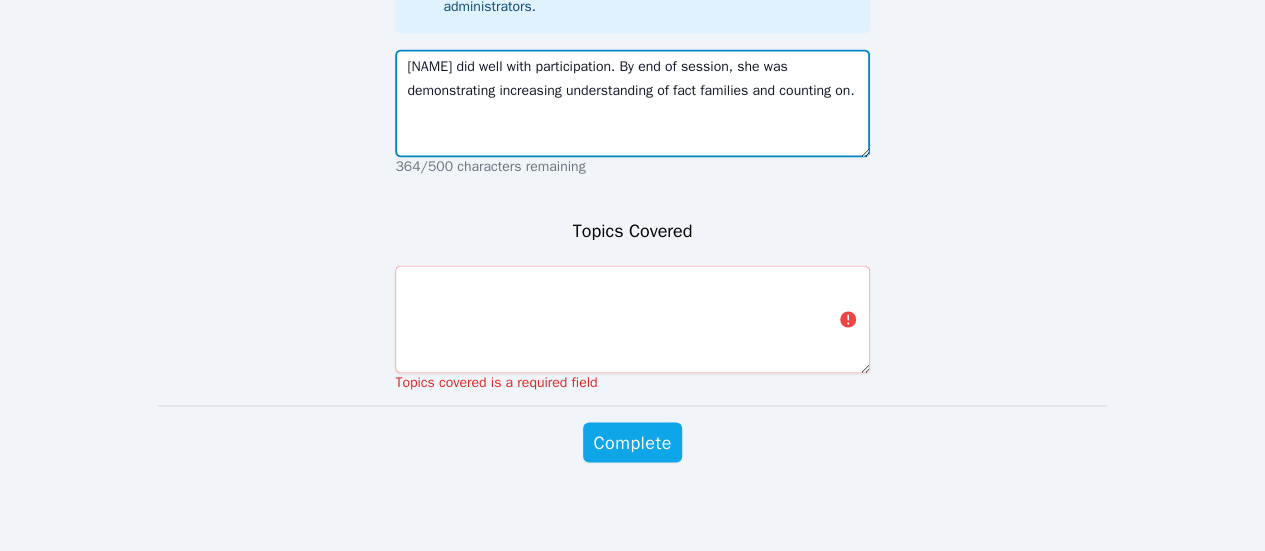type on "[NAME] did well with participation. By end of session, she was demonstrating increasing understanding of fact families and counting on." 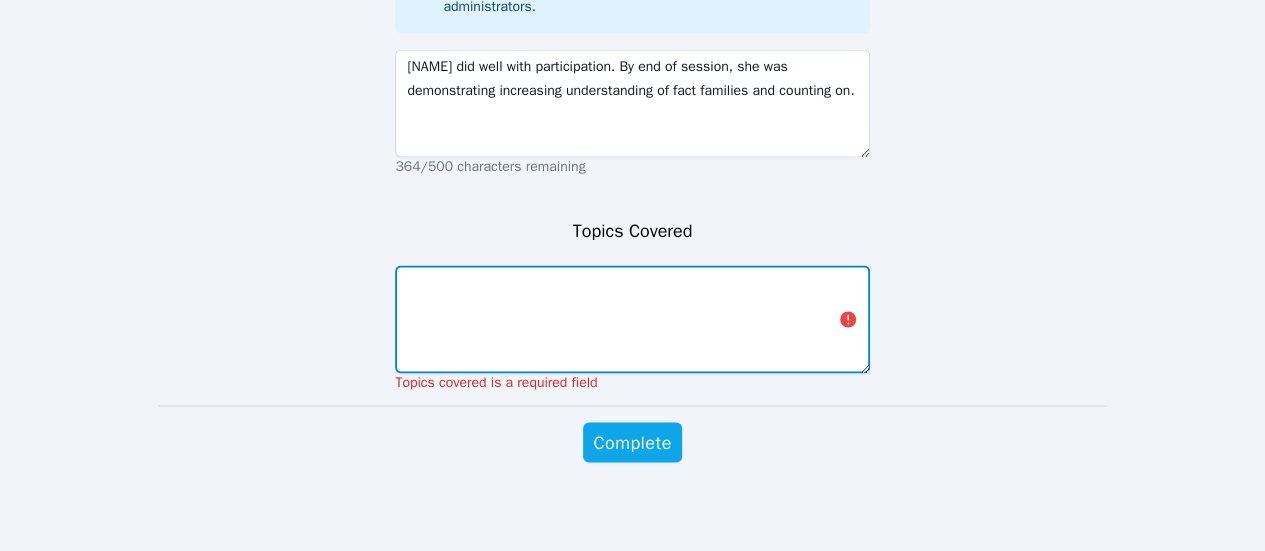click at bounding box center (632, 319) 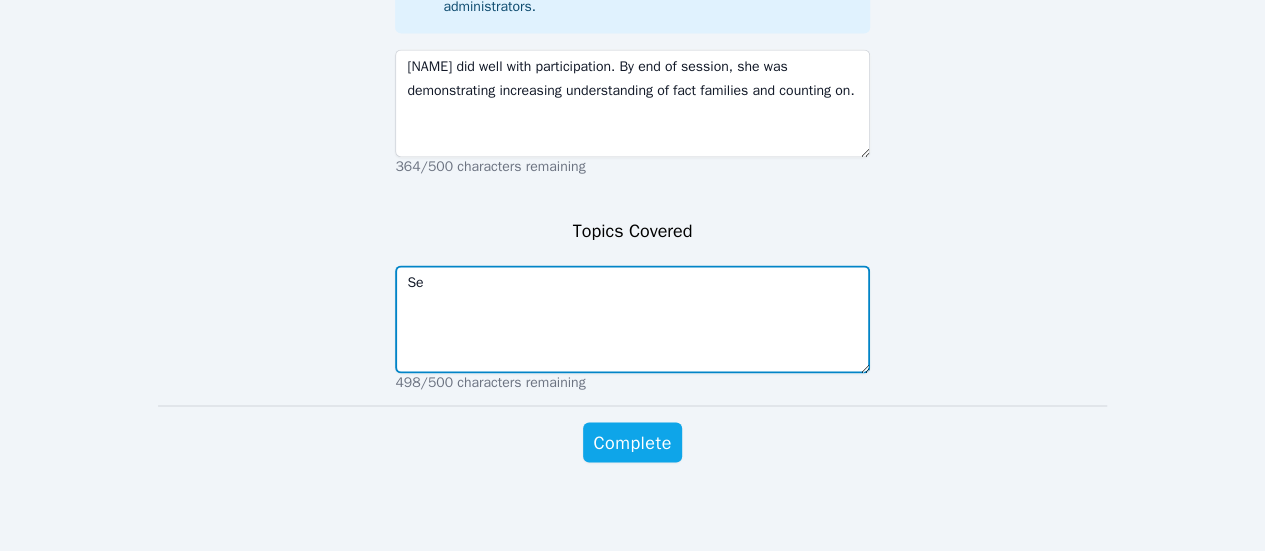 type on "S" 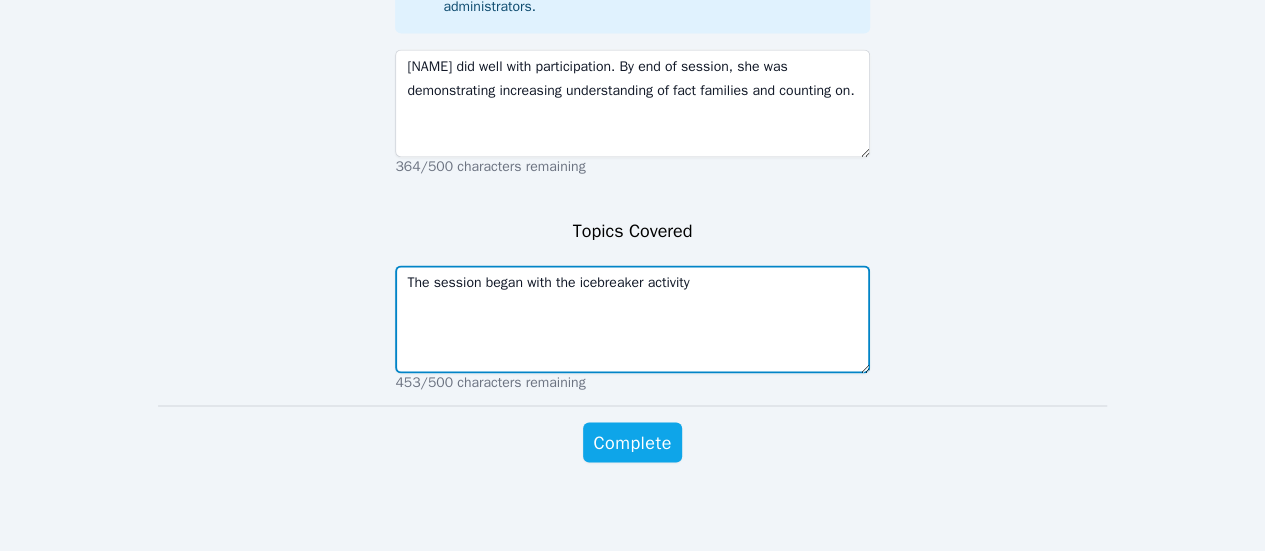 paste on "Math All About Me .pdf" 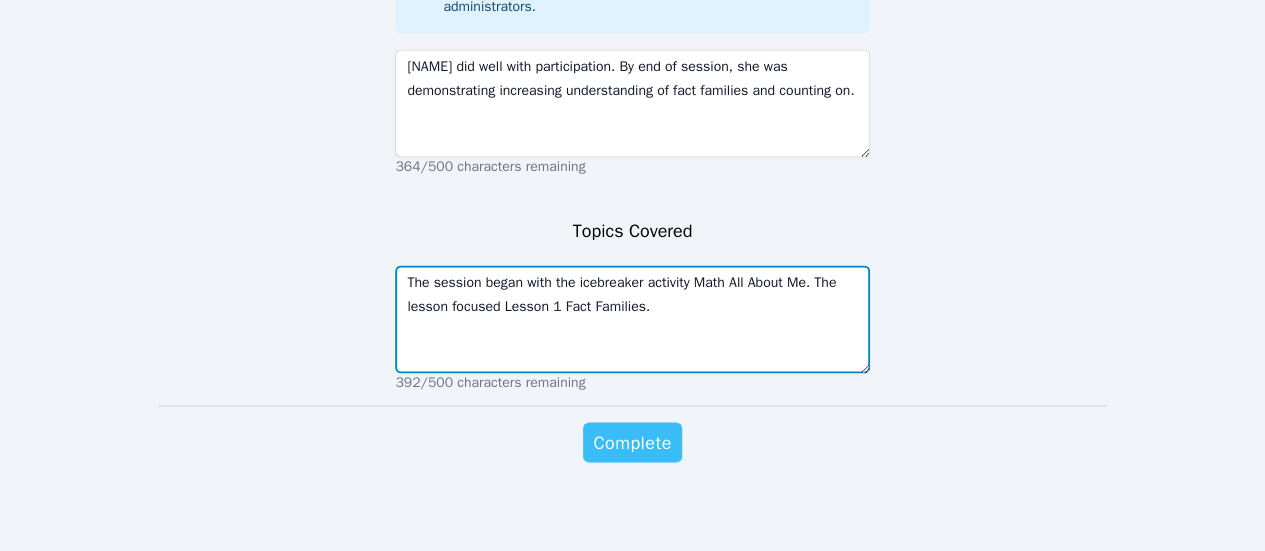 type on "The session began with the icebreaker activity Math All About Me. The lesson focused Lesson 1 Fact Families." 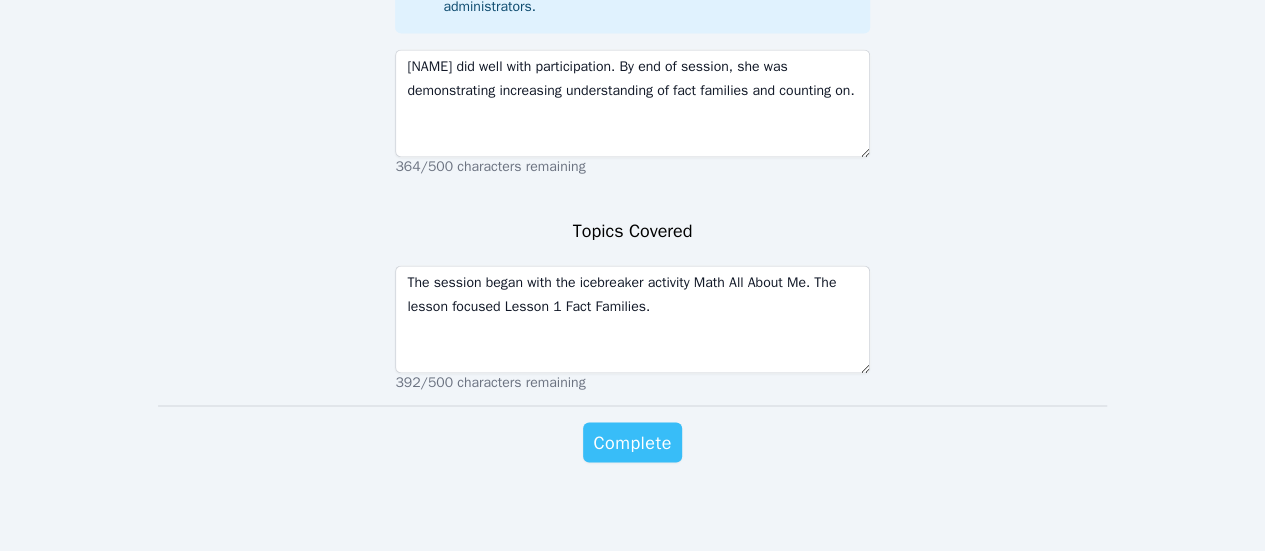 click on "Complete" at bounding box center [632, 442] 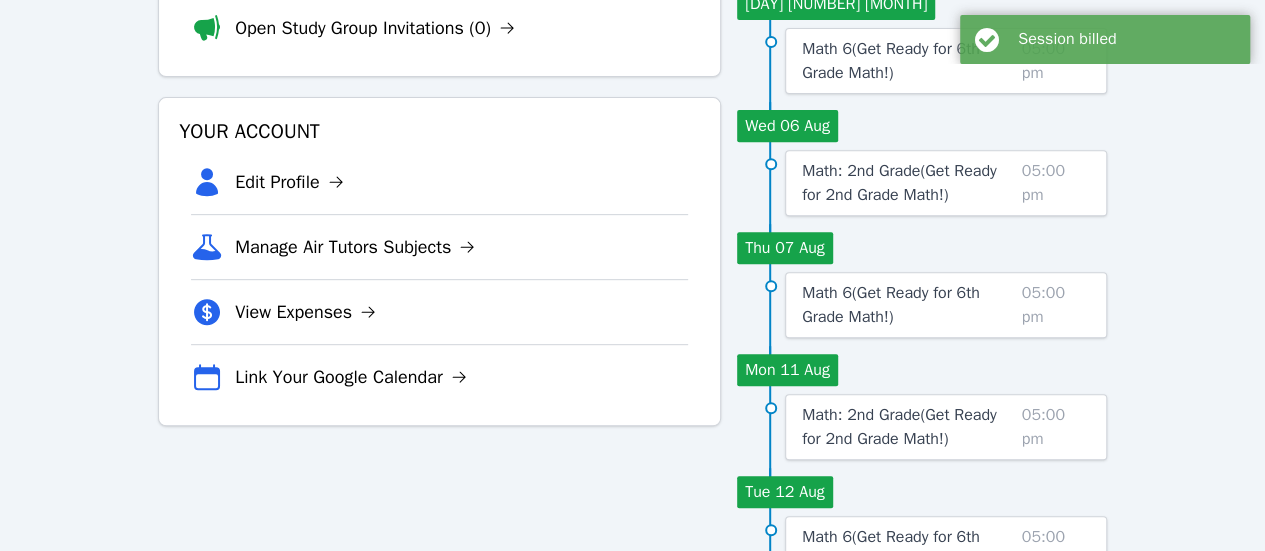 scroll, scrollTop: 700, scrollLeft: 0, axis: vertical 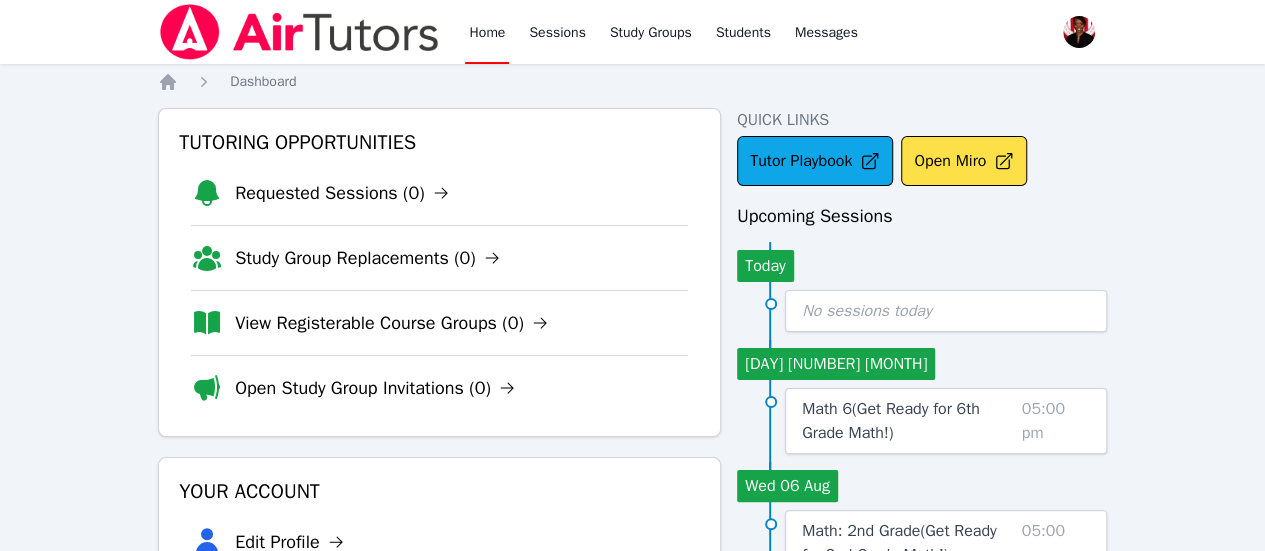 click on "Home" at bounding box center [487, 32] 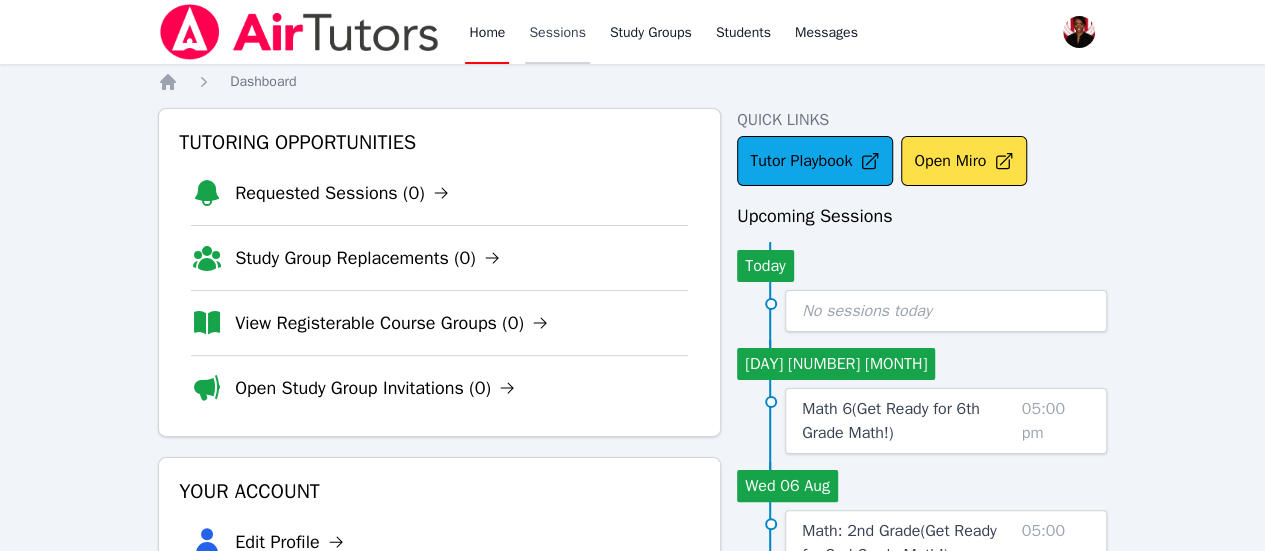 click on "Sessions" at bounding box center [557, 32] 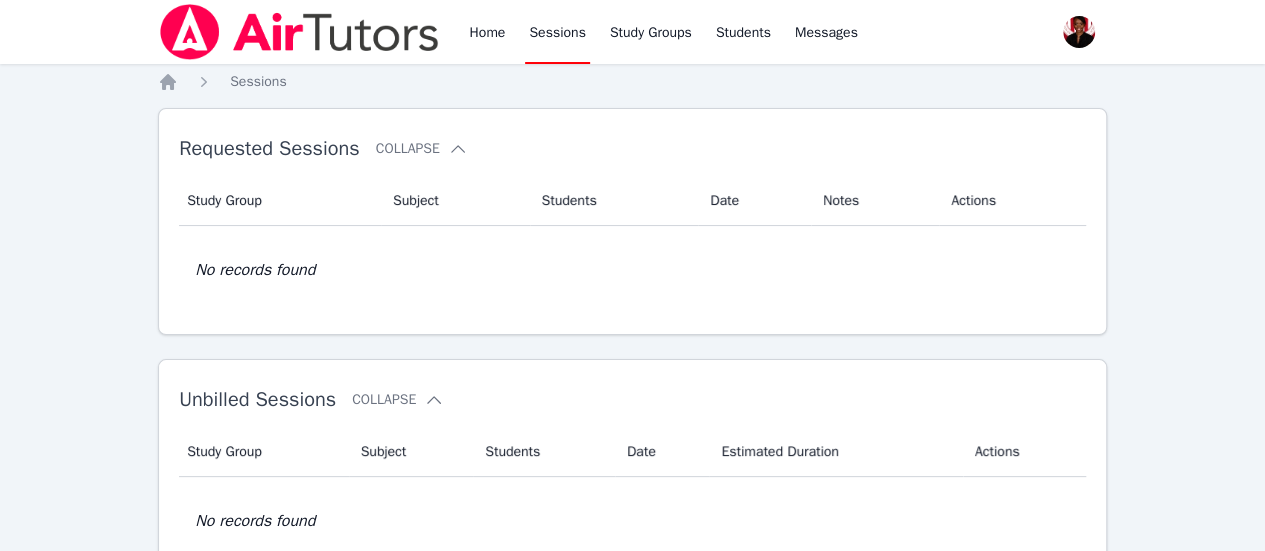 click at bounding box center [299, 32] 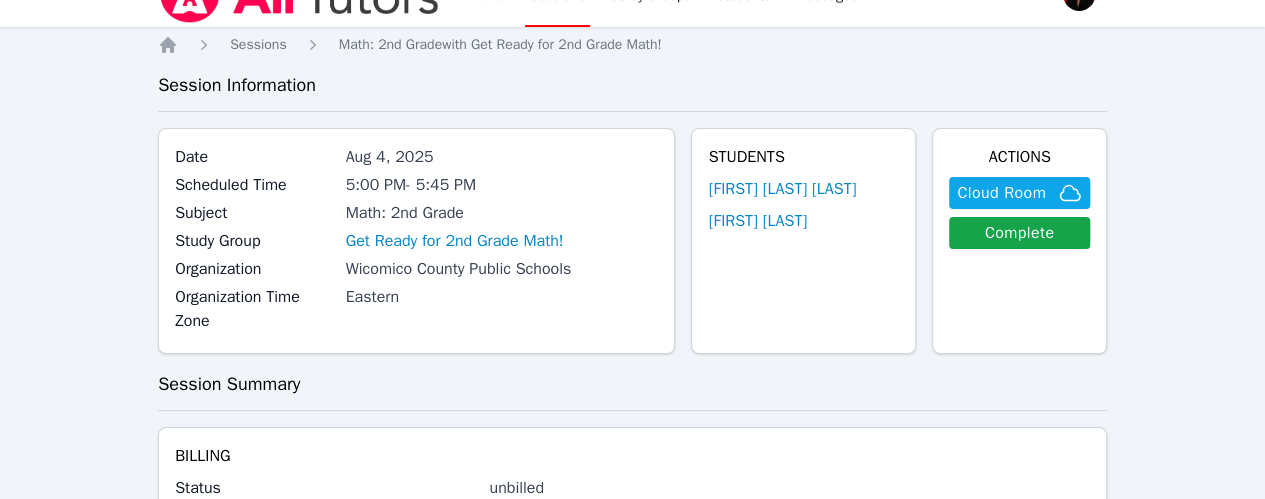 scroll, scrollTop: 0, scrollLeft: 0, axis: both 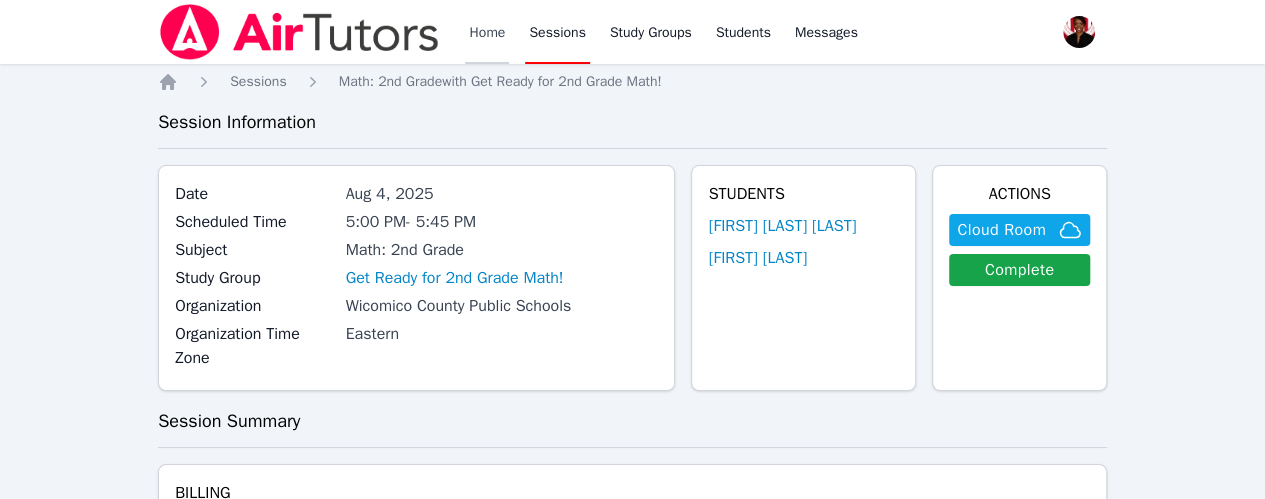 click on "Home" at bounding box center (487, 32) 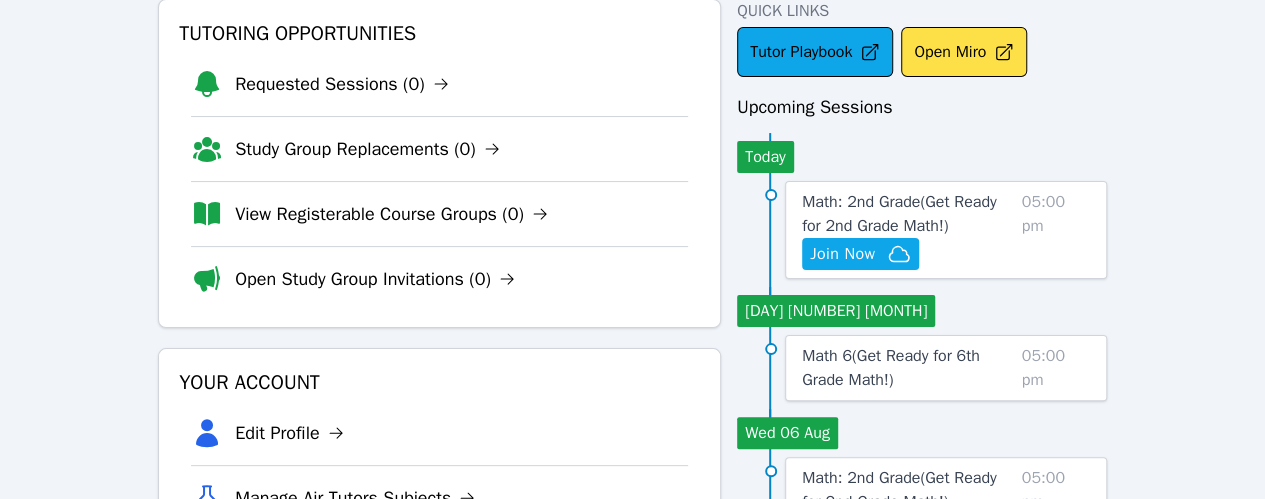 scroll, scrollTop: 100, scrollLeft: 0, axis: vertical 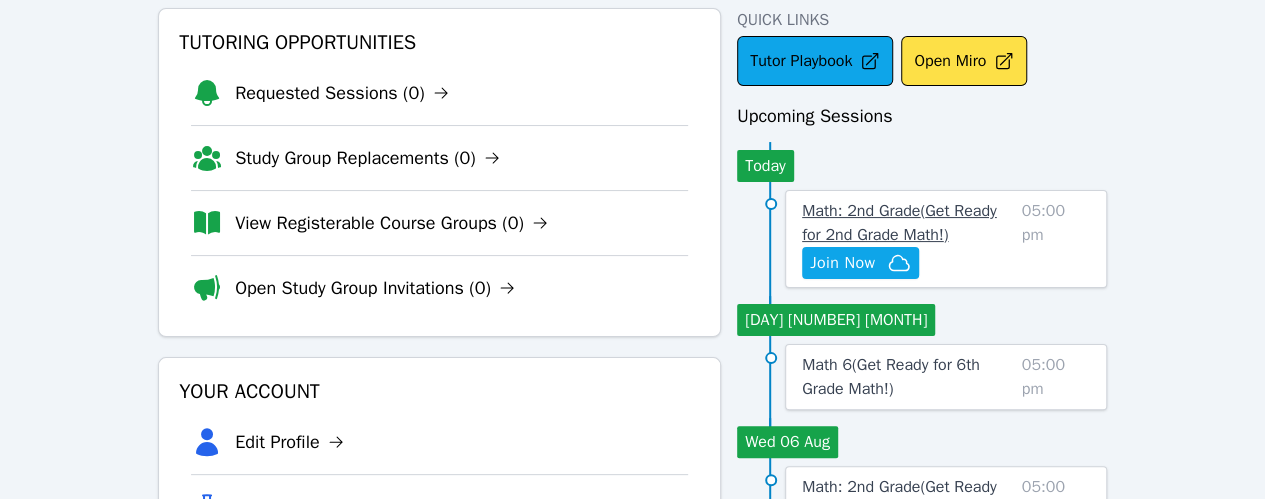 click on "Math: 2nd Grade  ( Get Ready for 2nd Grade Math! )" at bounding box center (899, 223) 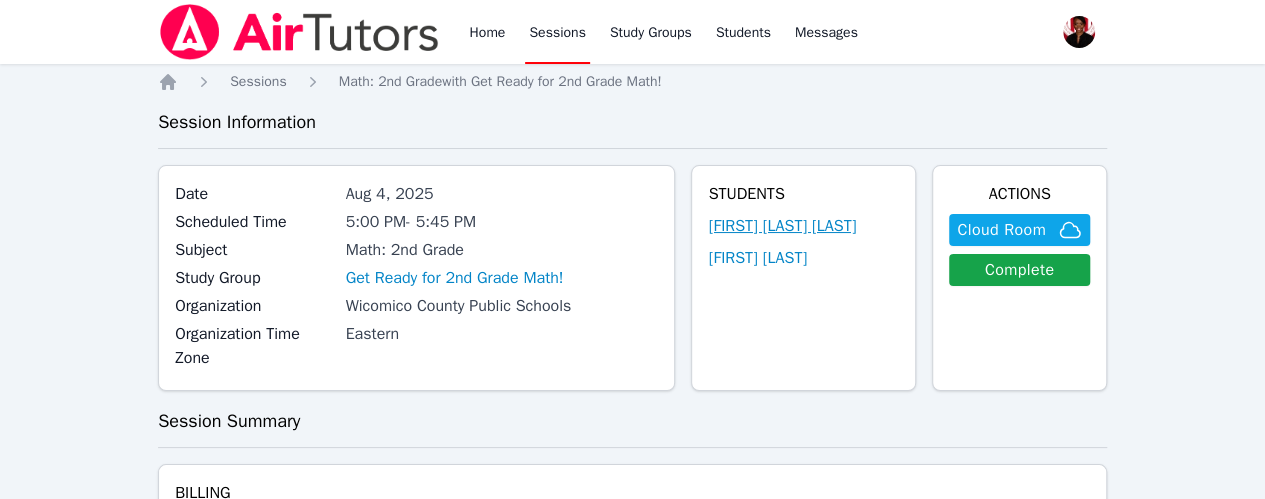 scroll, scrollTop: 100, scrollLeft: 0, axis: vertical 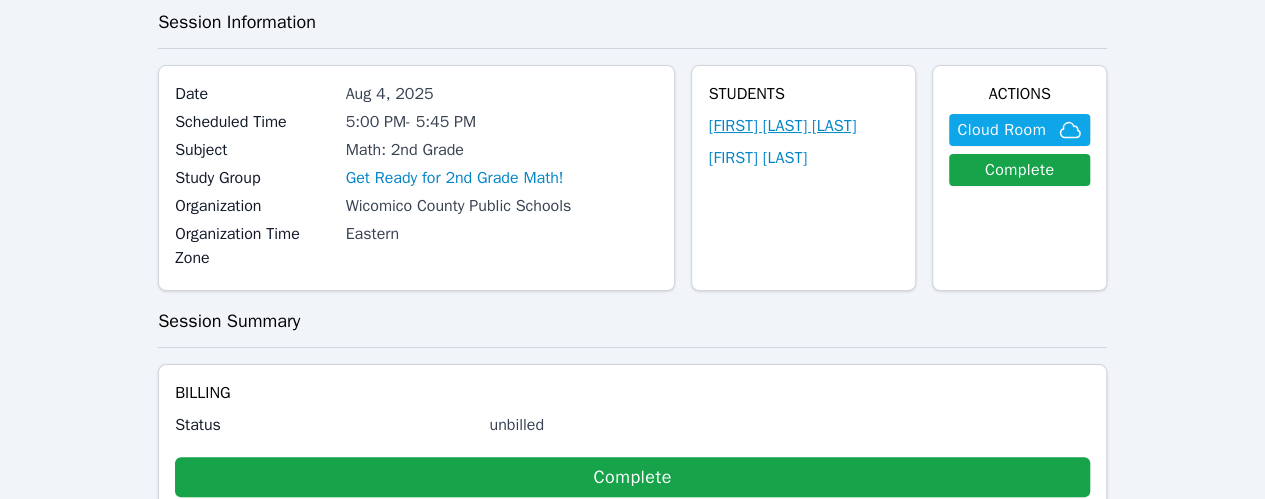 click on "[NAME] [LAST]" at bounding box center (782, 126) 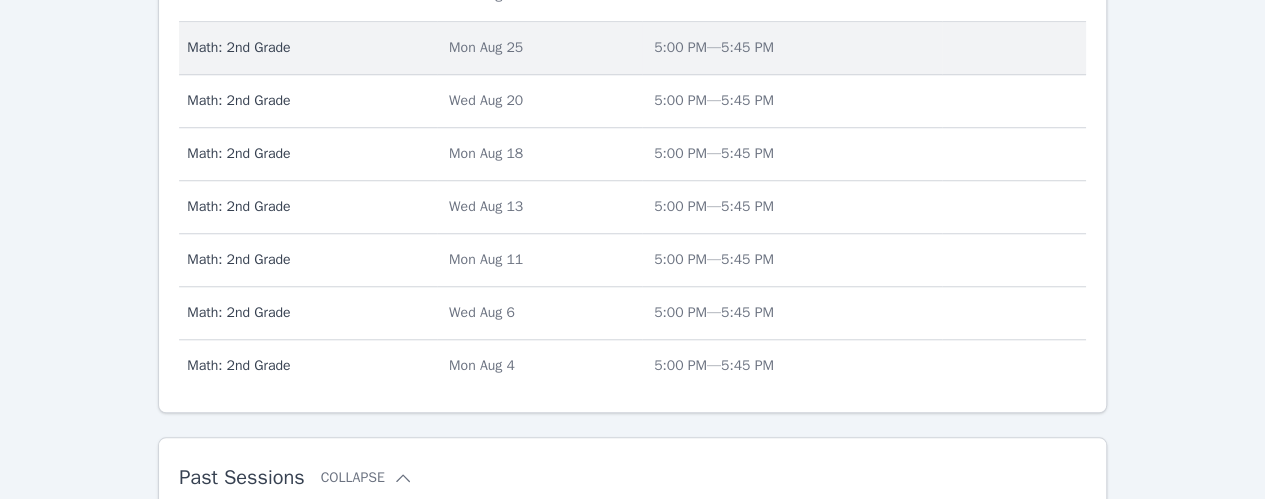 scroll, scrollTop: 573, scrollLeft: 0, axis: vertical 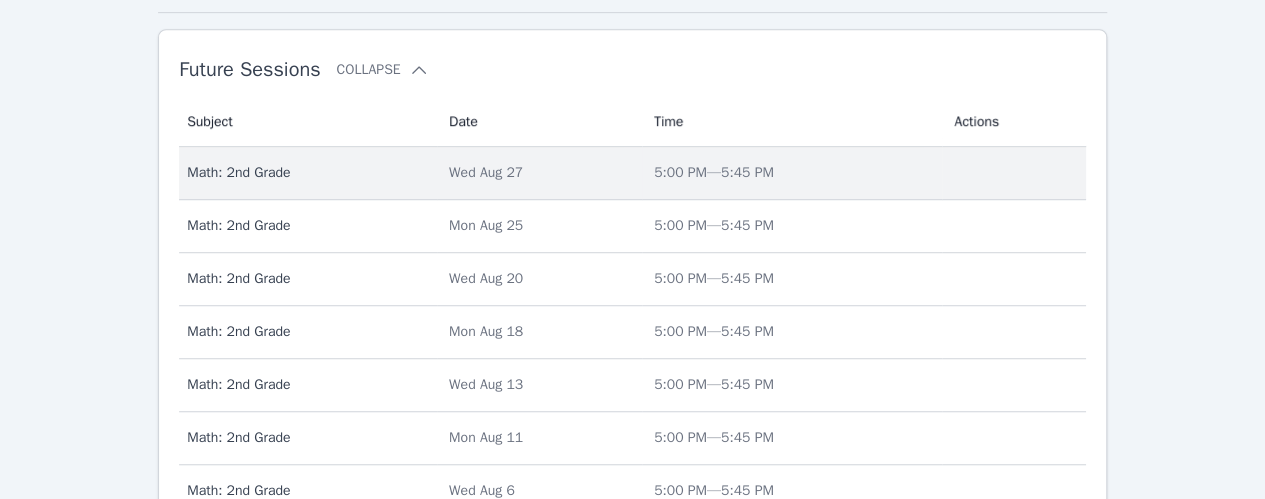 click on "Math: 2nd Grade" at bounding box center [306, 173] 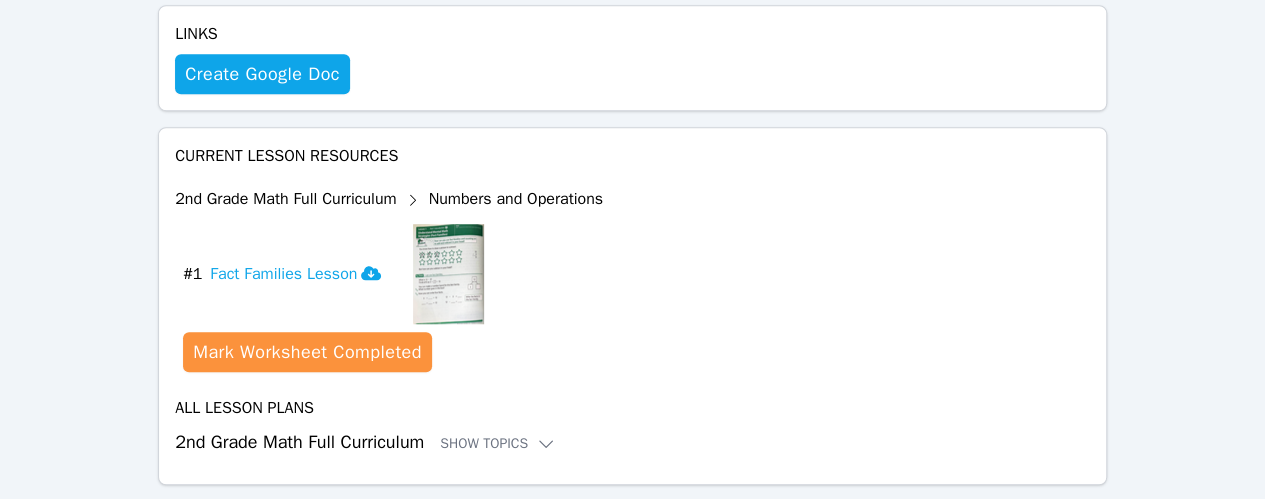 scroll, scrollTop: 684, scrollLeft: 0, axis: vertical 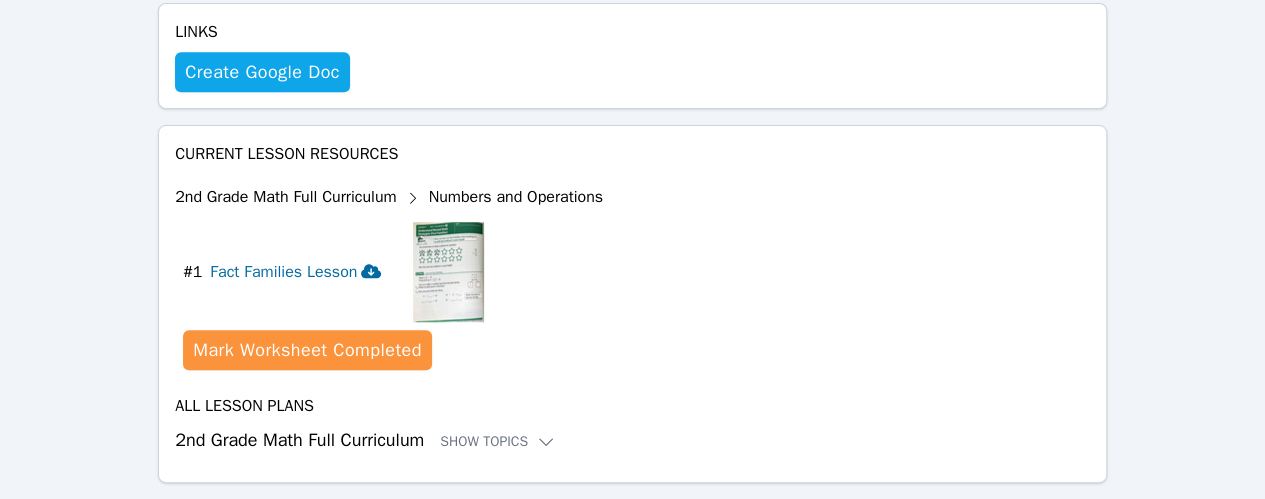click 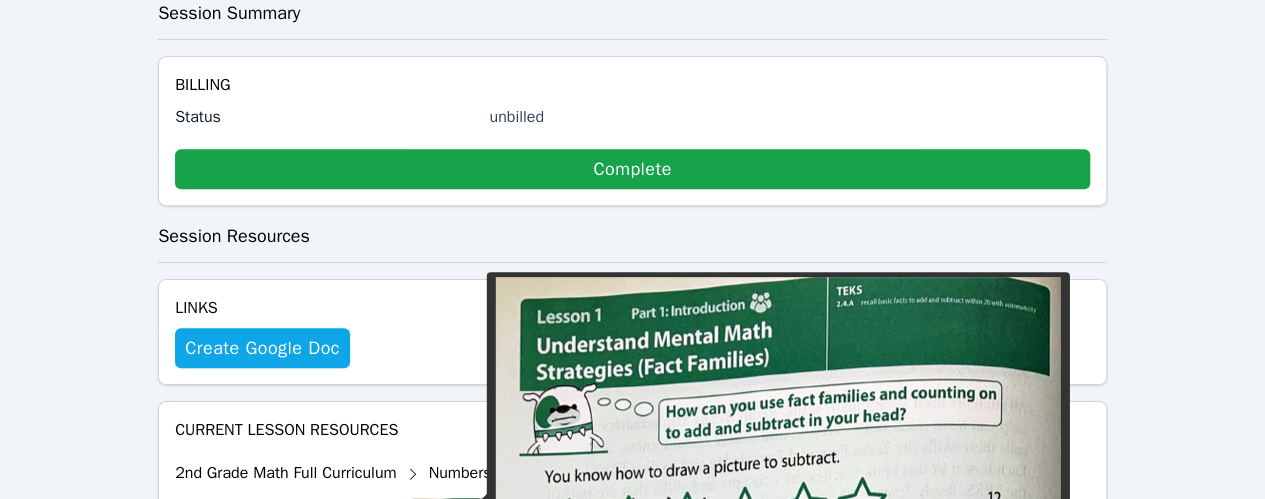 scroll, scrollTop: 684, scrollLeft: 0, axis: vertical 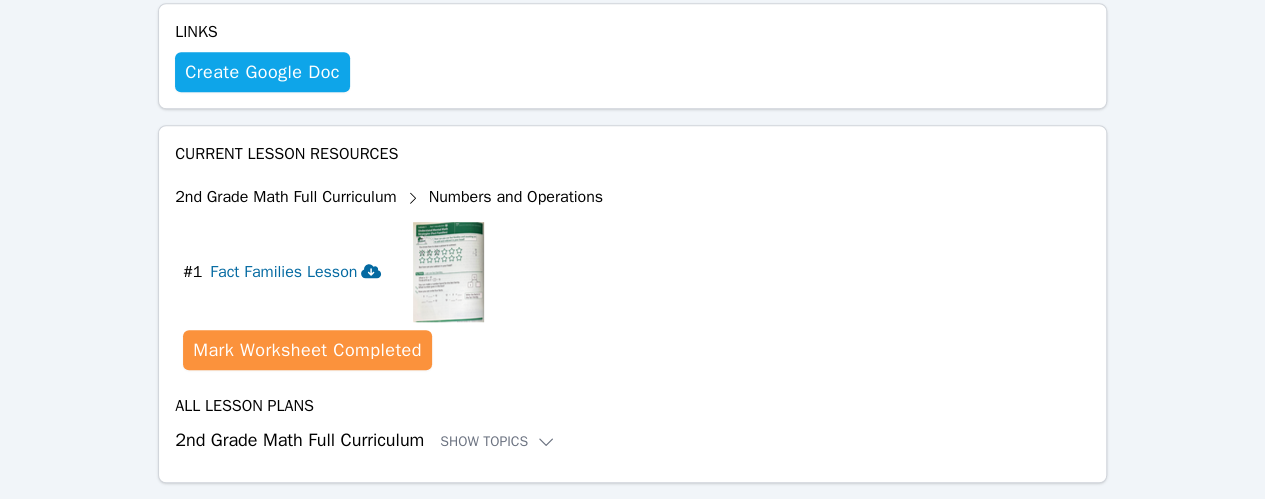 click 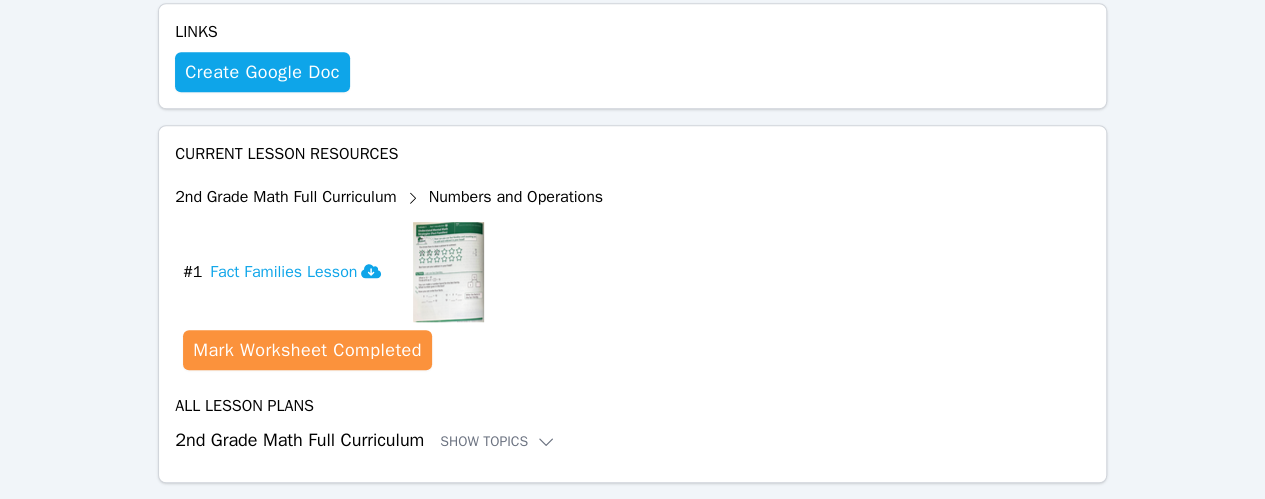 scroll, scrollTop: 484, scrollLeft: 0, axis: vertical 